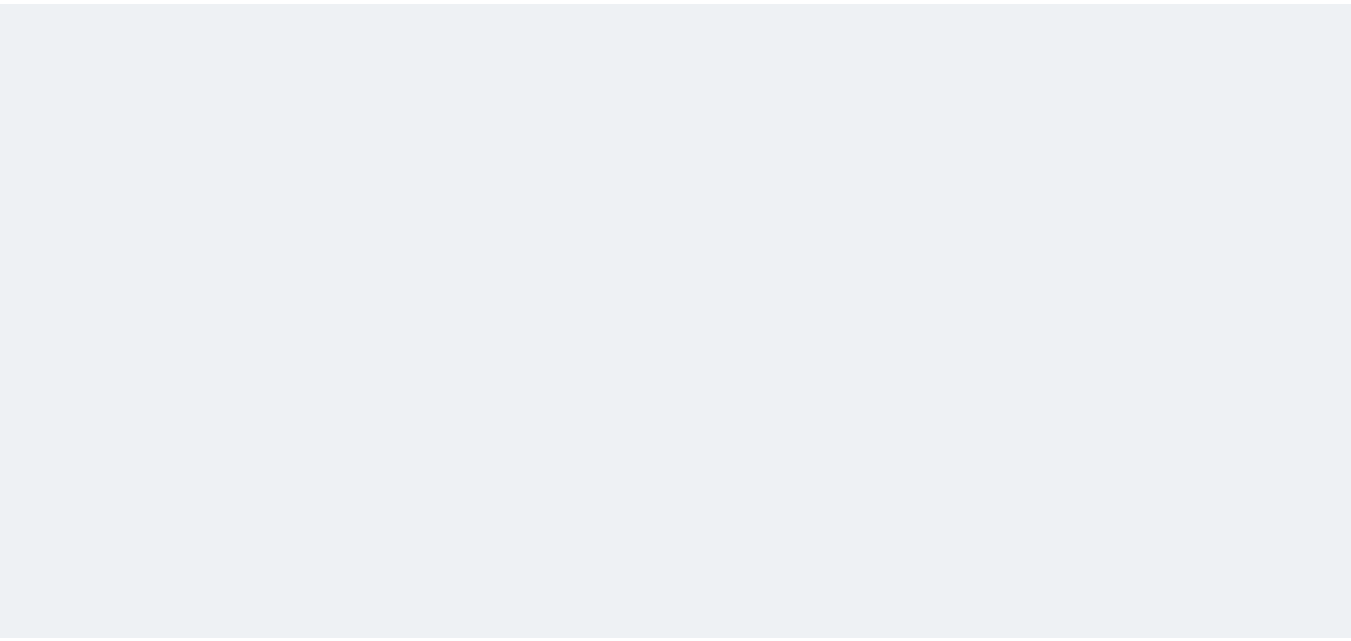 scroll, scrollTop: 0, scrollLeft: 0, axis: both 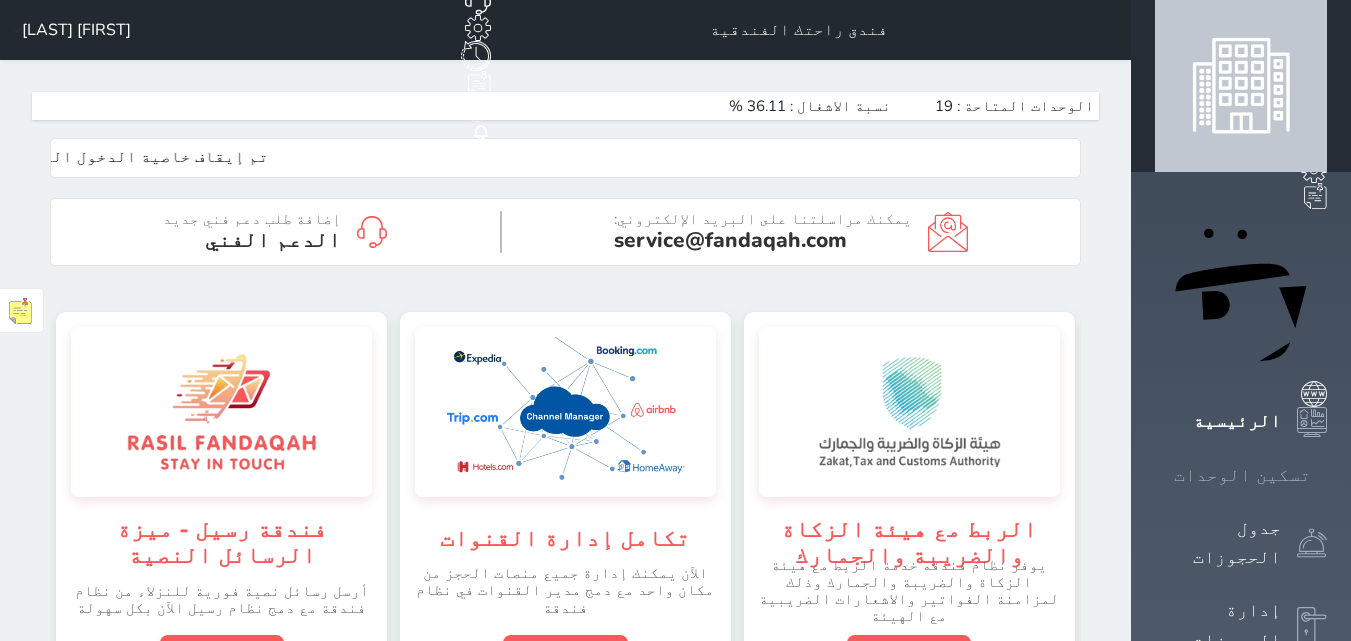 click on "تسكين الوحدات" at bounding box center (1242, 475) 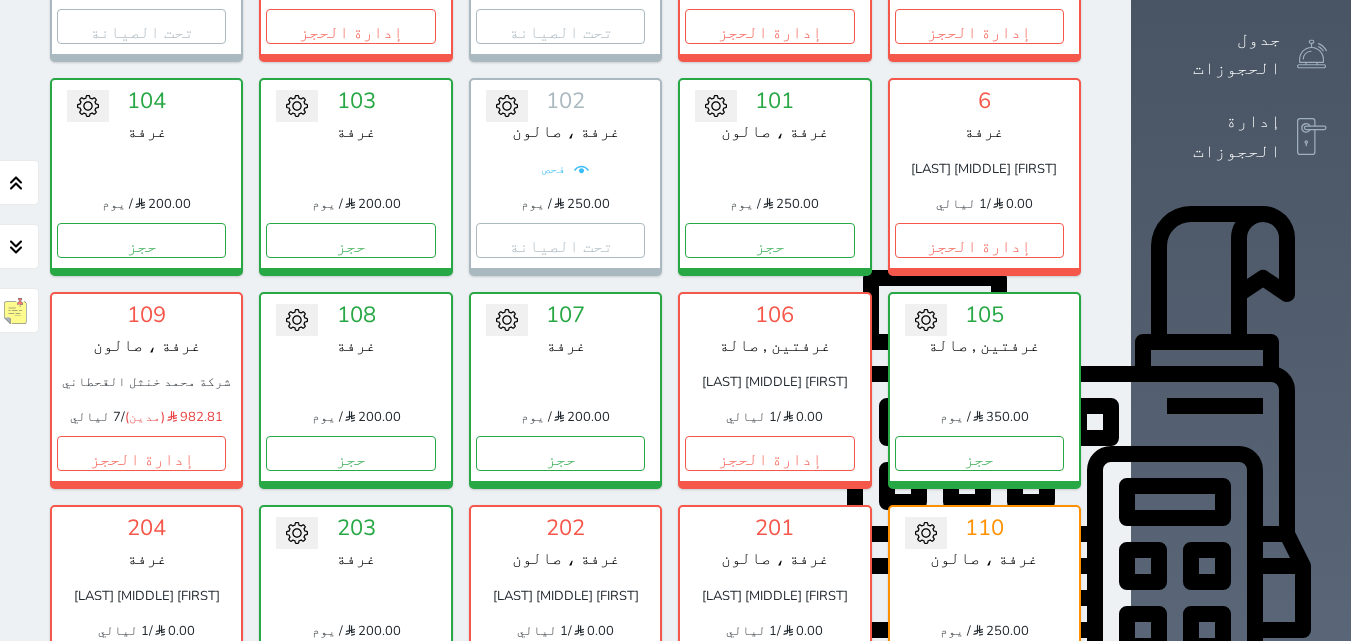 scroll, scrollTop: 533, scrollLeft: 0, axis: vertical 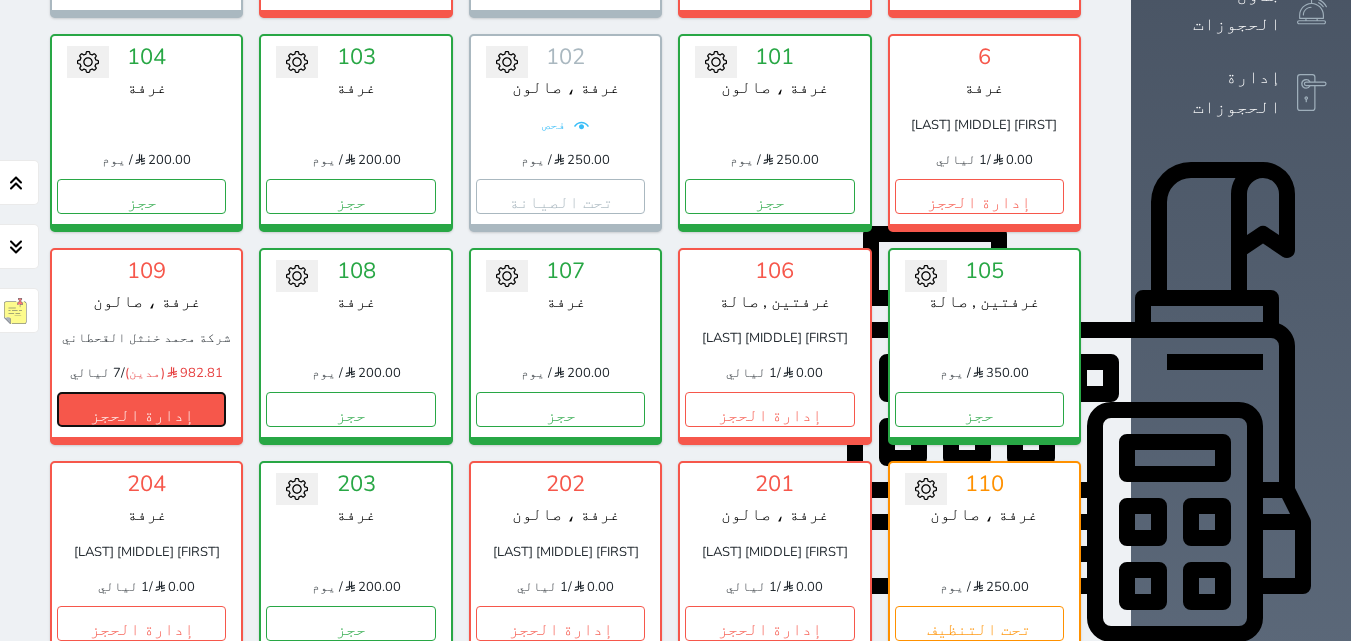 click on "إدارة الحجز" at bounding box center [141, 409] 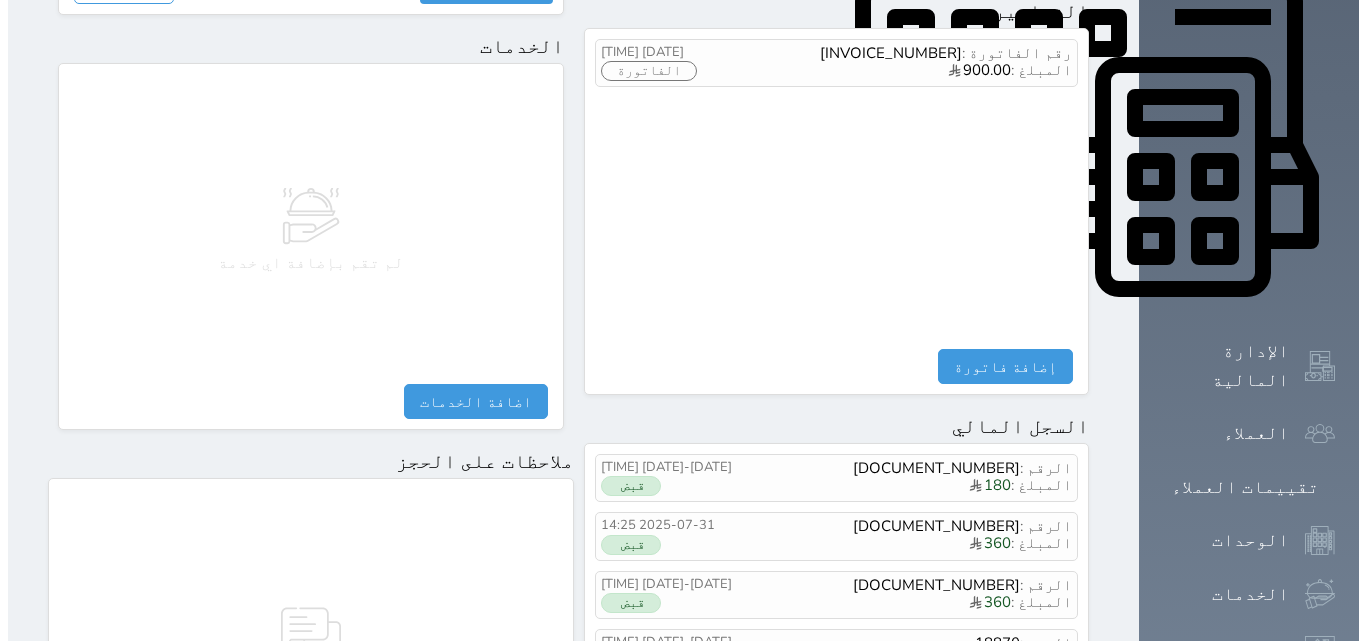 scroll, scrollTop: 1000, scrollLeft: 0, axis: vertical 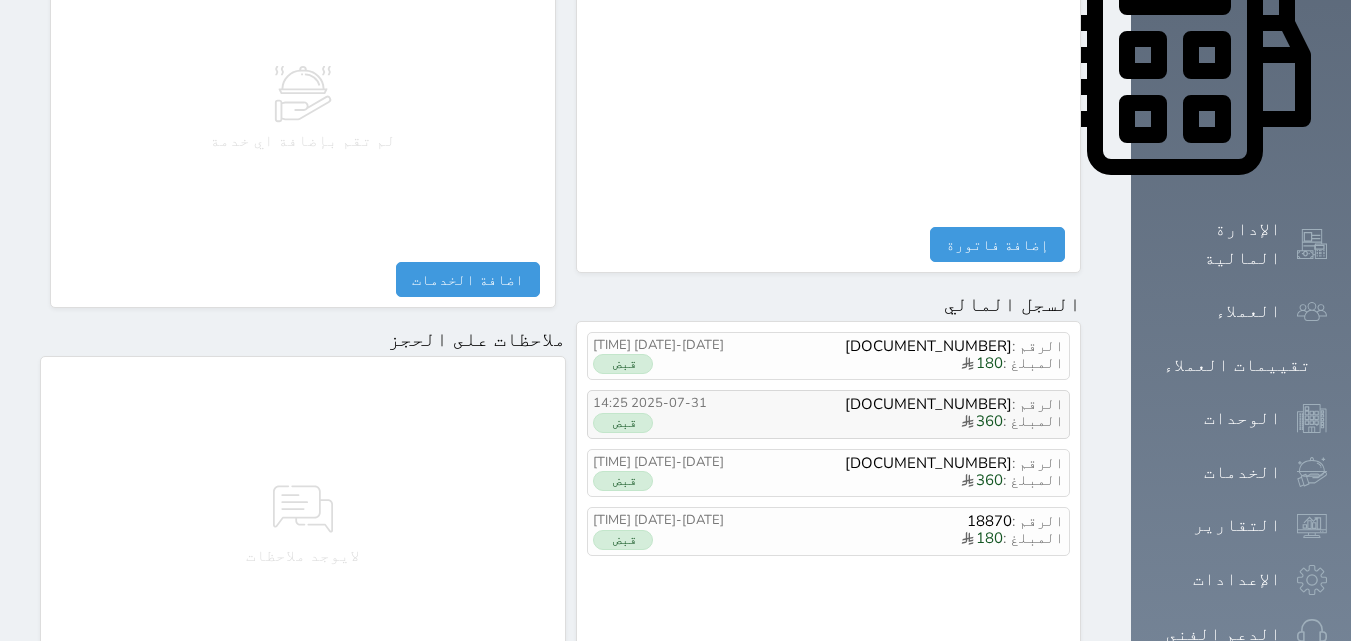 click on "المبلغ :  360" at bounding box center [899, 422] 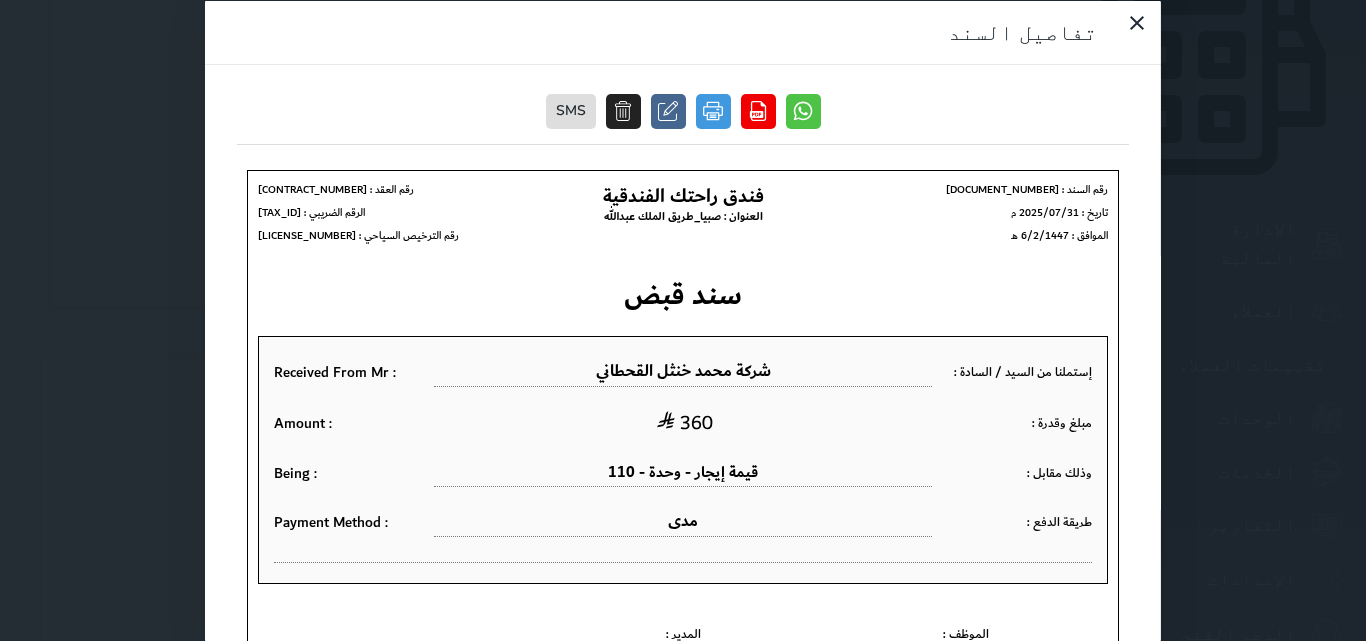 scroll, scrollTop: 0, scrollLeft: 0, axis: both 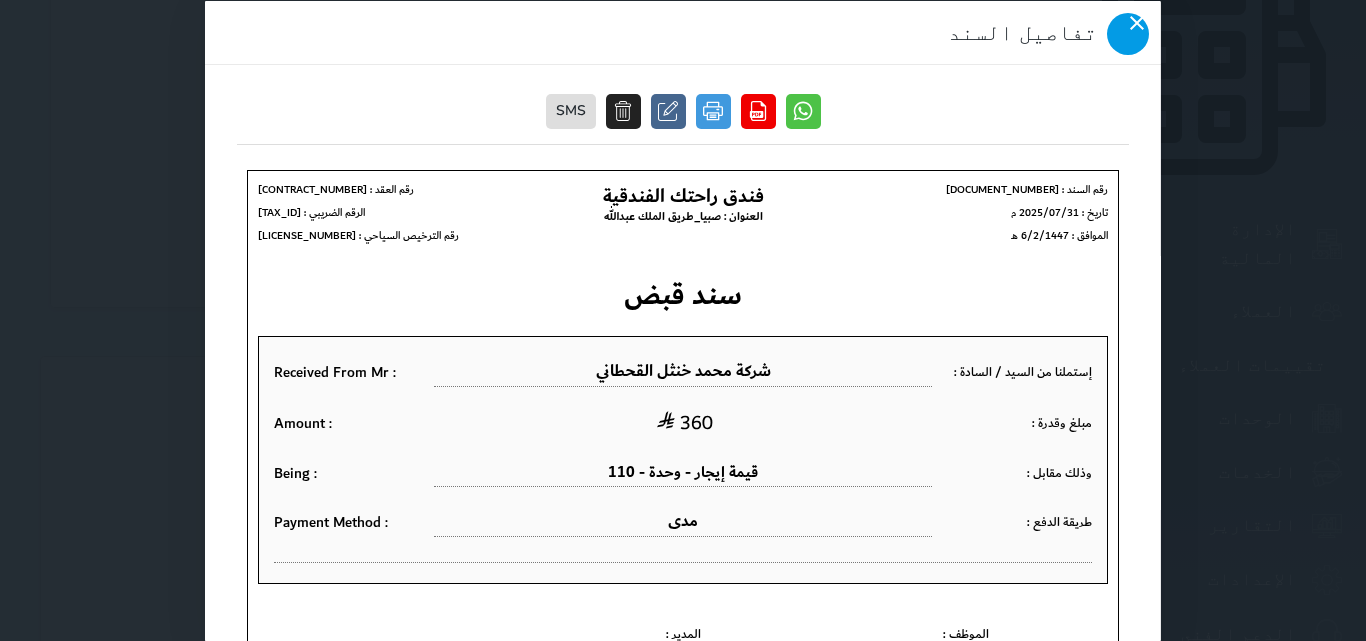 click 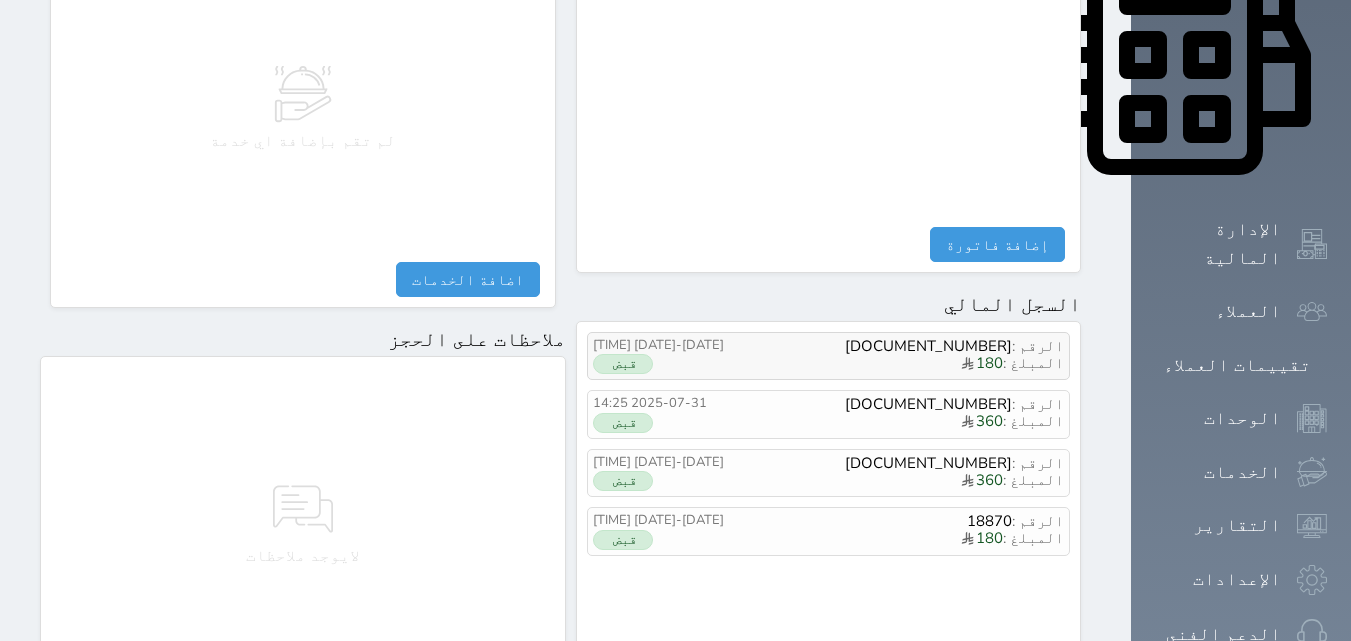 click on "الرقم :  18982" at bounding box center (899, 346) 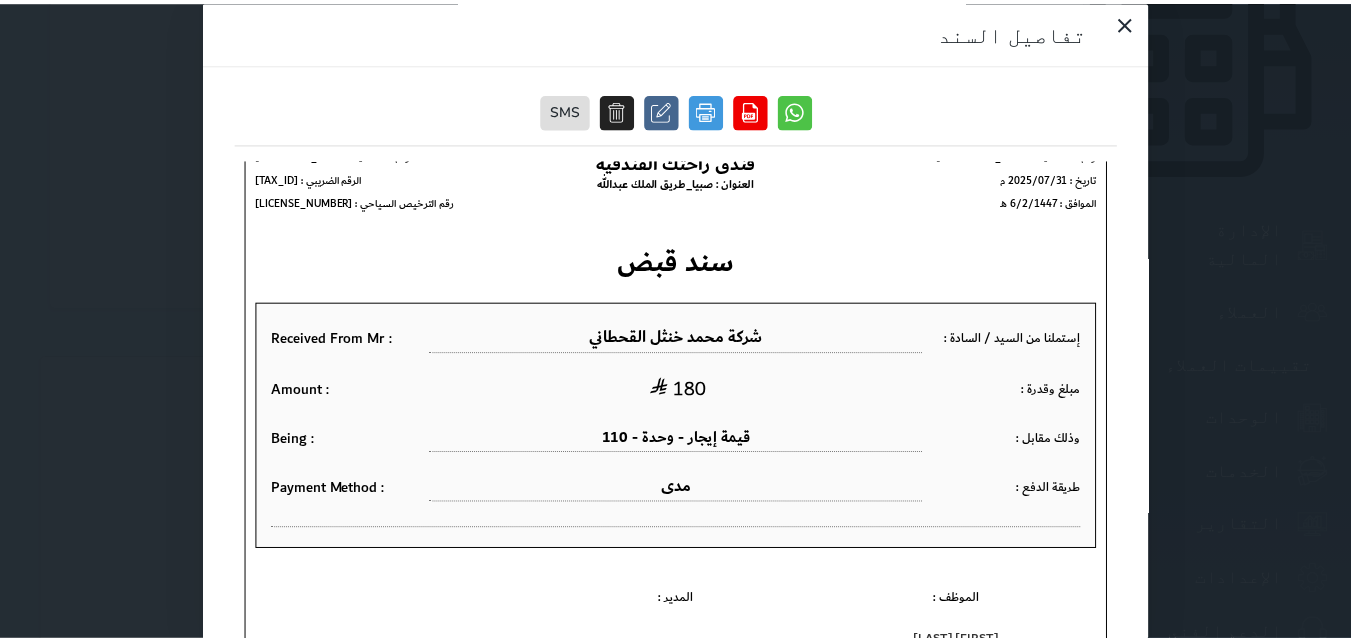 scroll, scrollTop: 104, scrollLeft: 0, axis: vertical 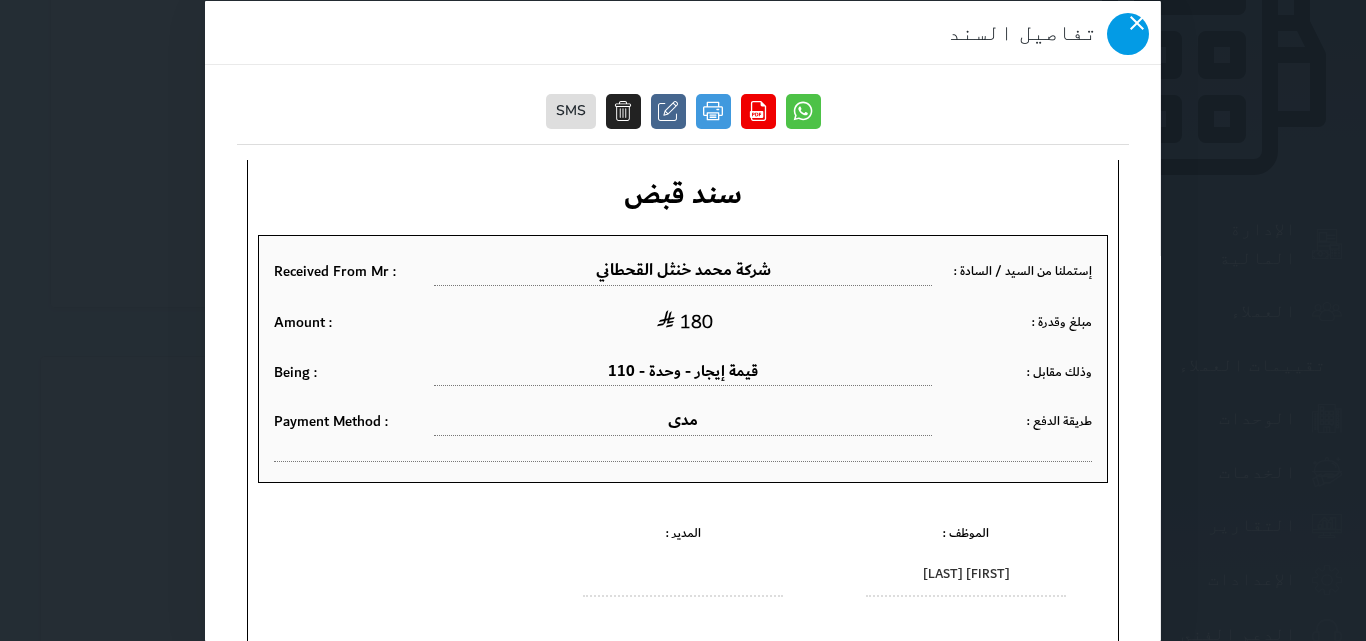 drag, startPoint x: 258, startPoint y: 51, endPoint x: 205, endPoint y: 4, distance: 70.837845 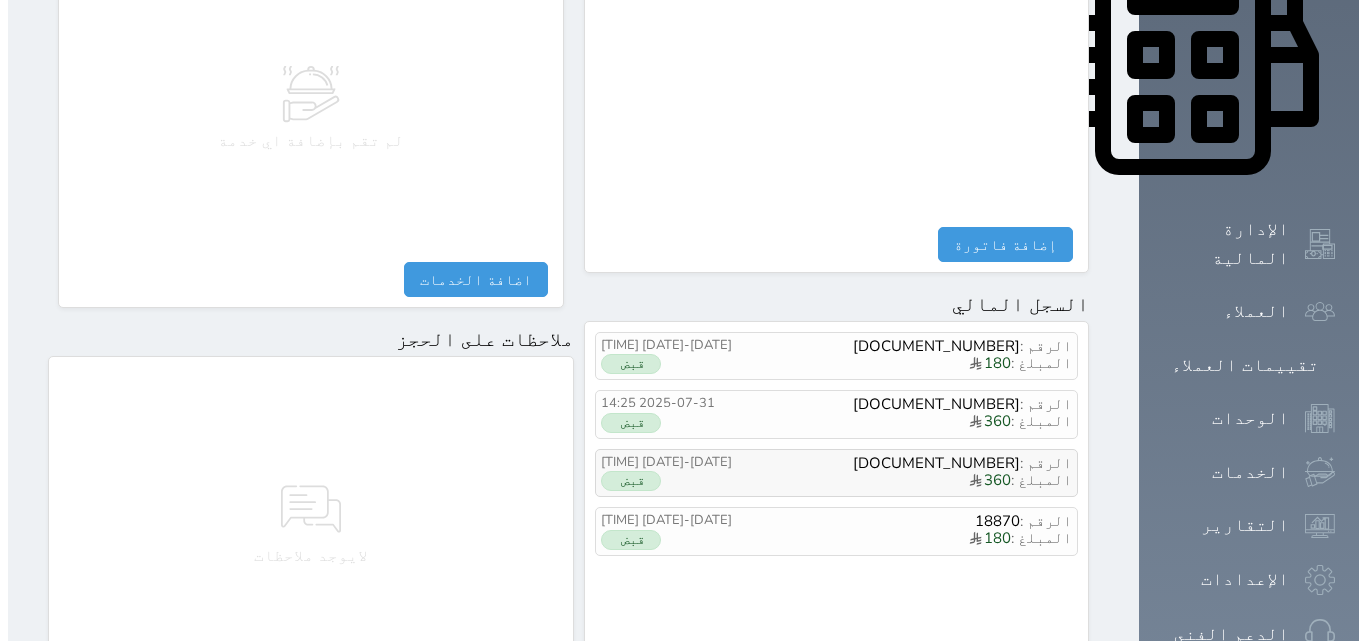 scroll, scrollTop: 0, scrollLeft: 0, axis: both 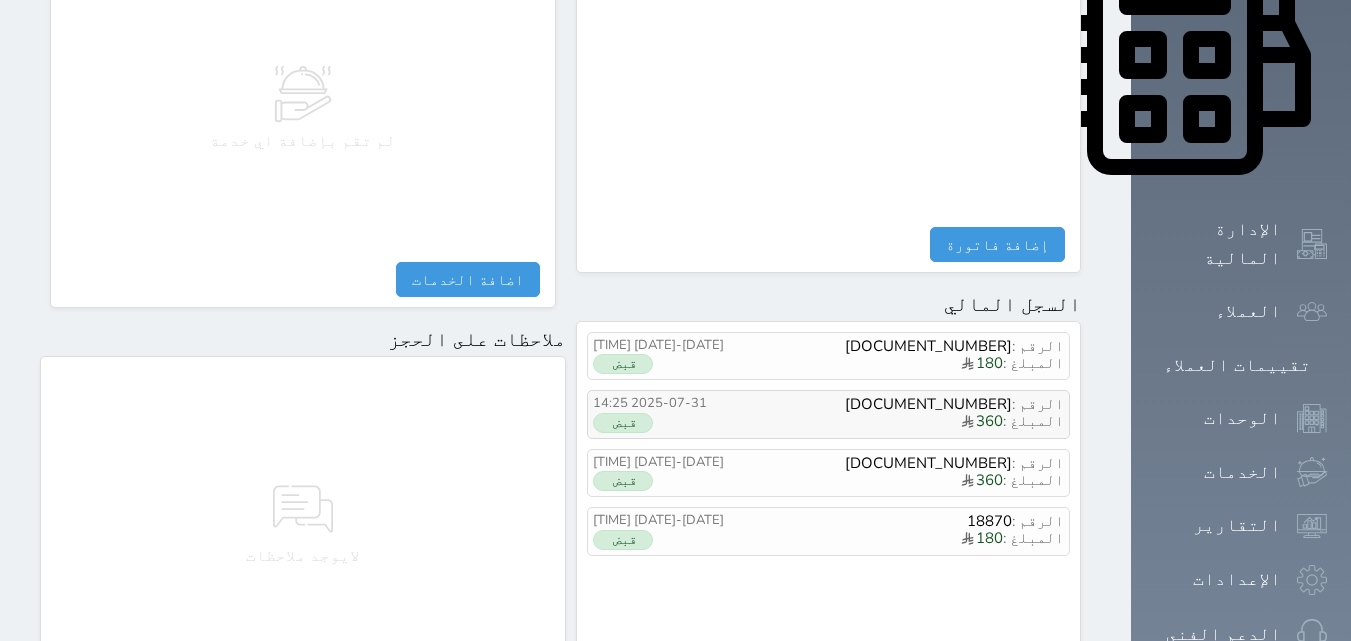 click on "المبلغ :  360" at bounding box center (899, 422) 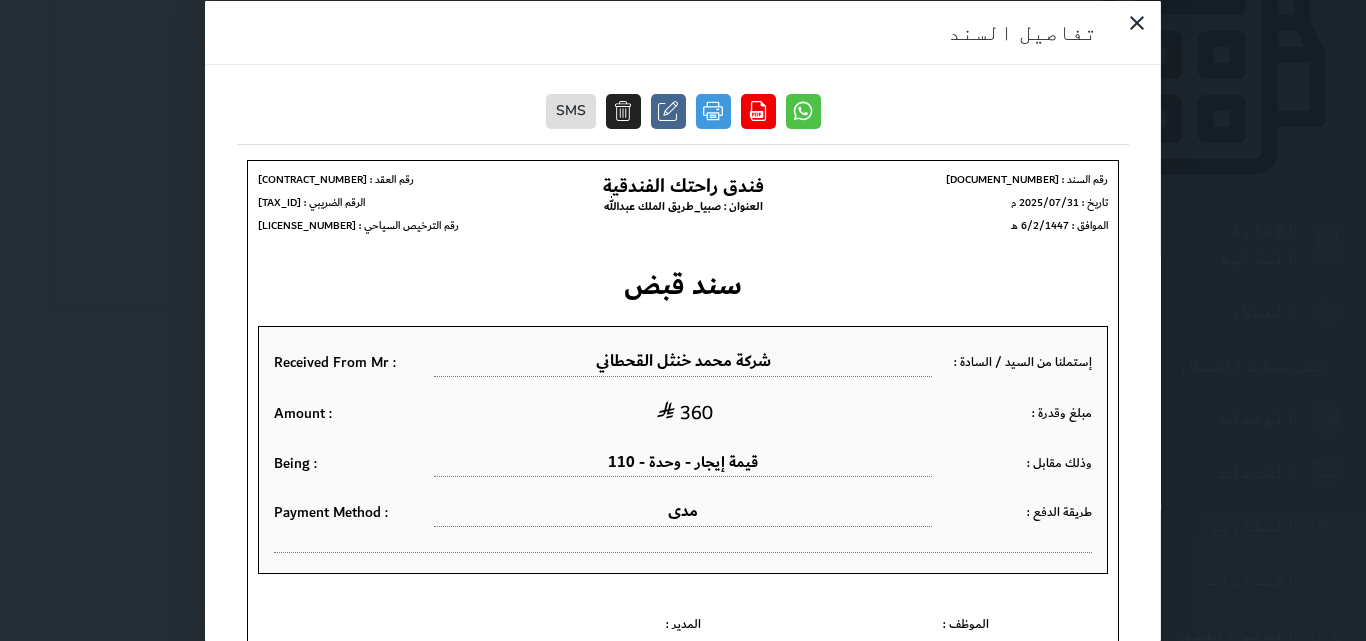 scroll, scrollTop: 0, scrollLeft: 0, axis: both 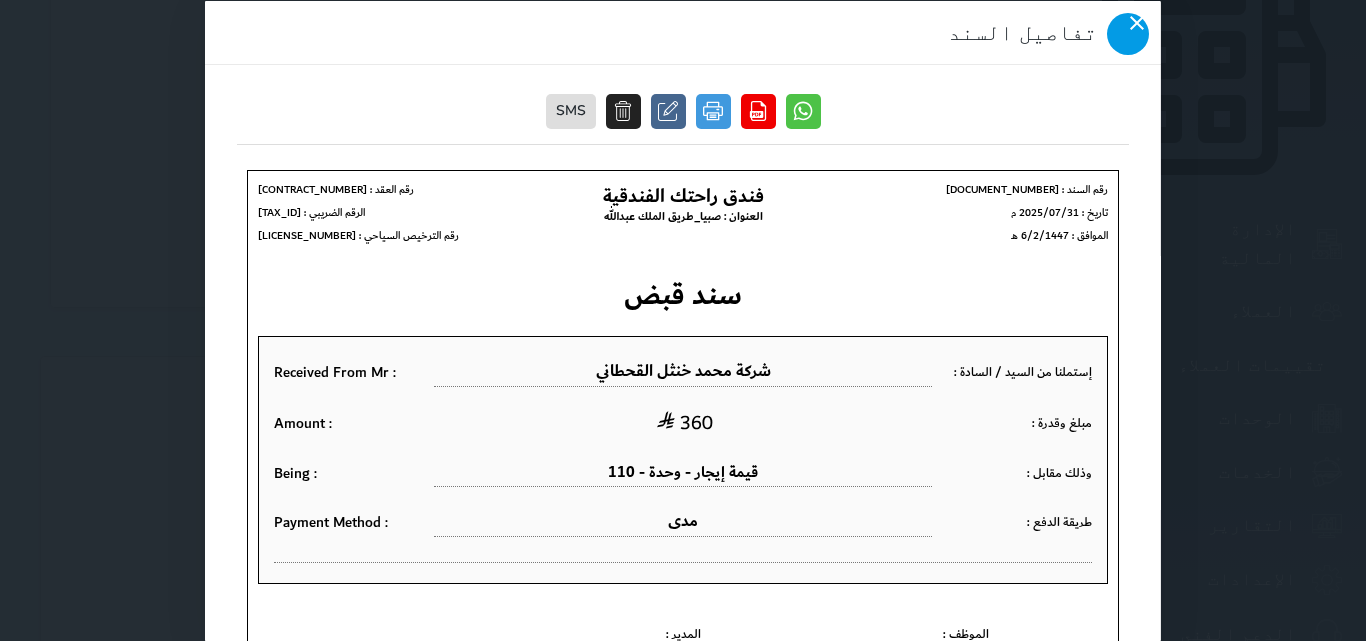 click 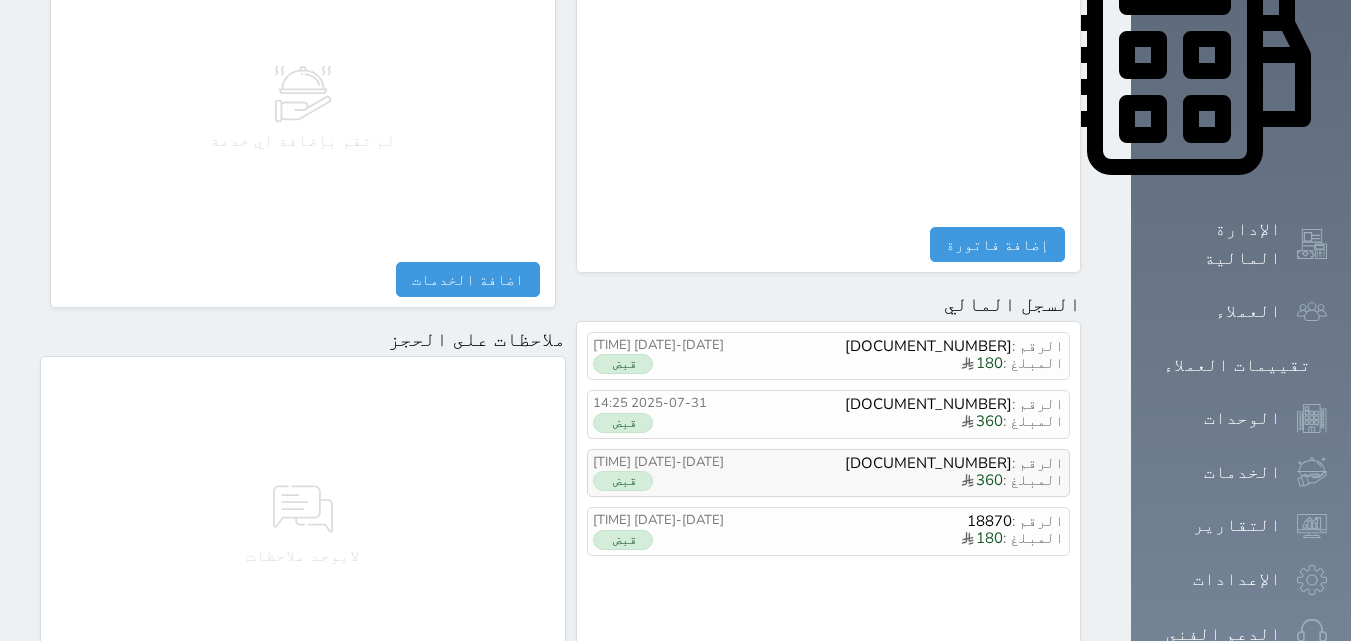 click on "المبلغ :  360" at bounding box center [899, 481] 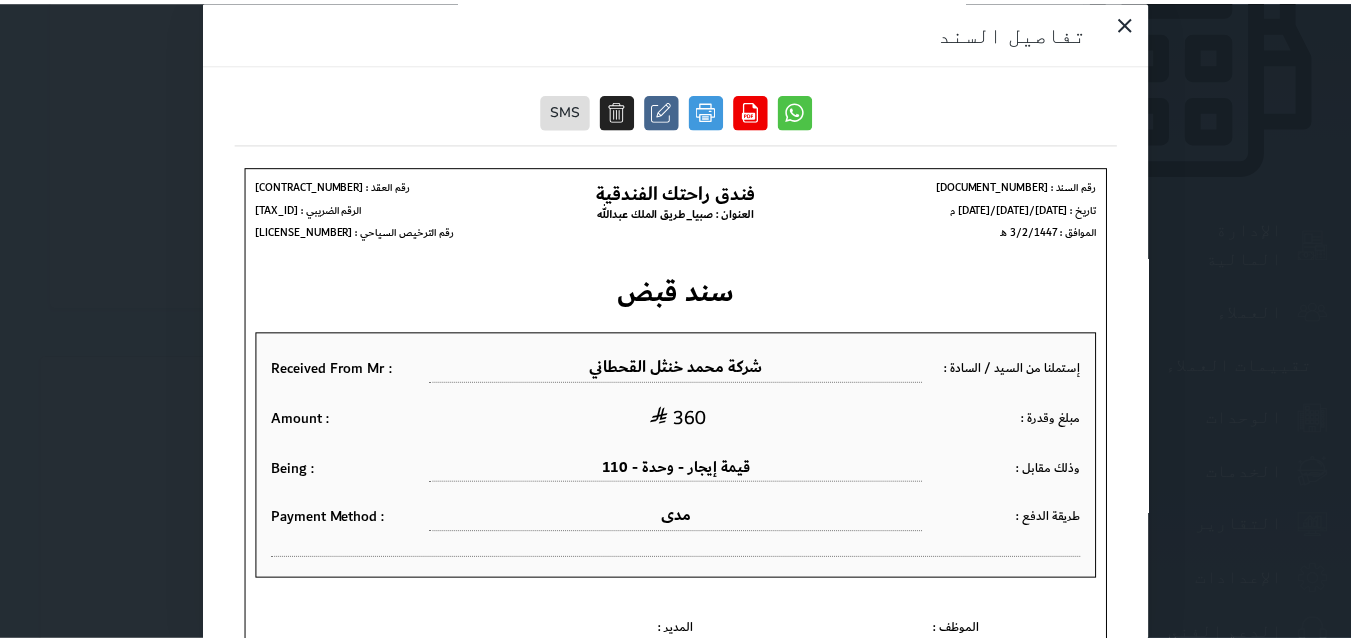 scroll, scrollTop: 0, scrollLeft: 0, axis: both 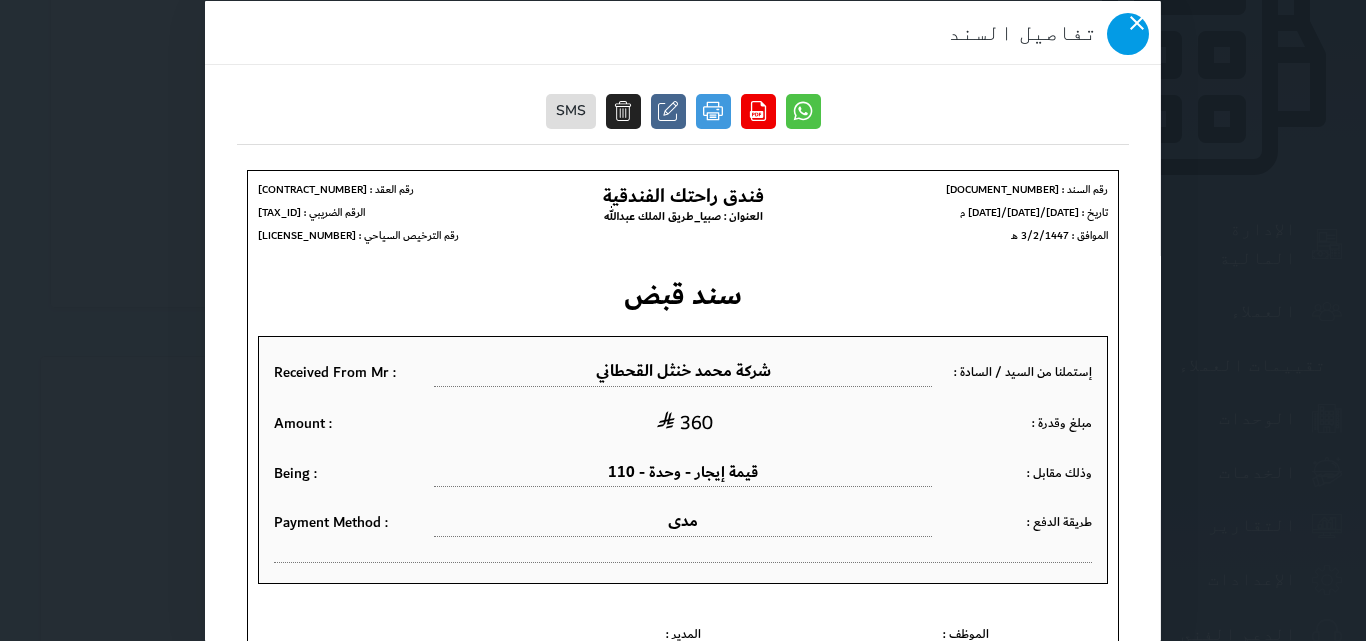 click 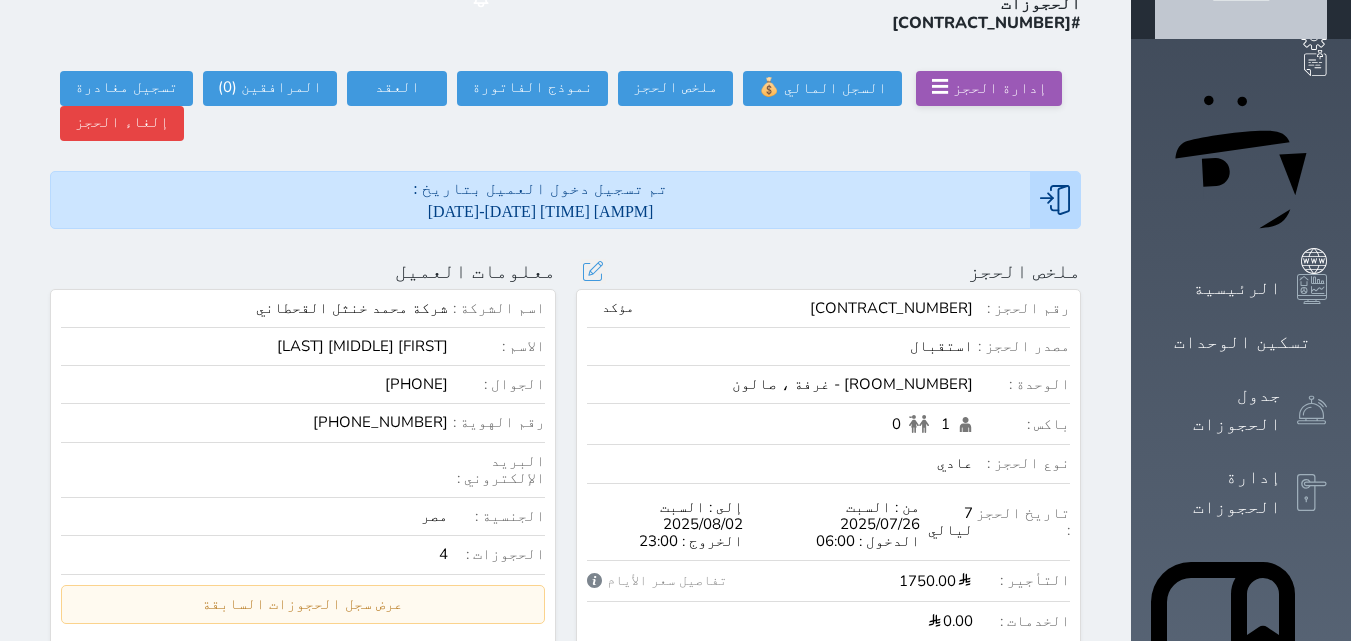 scroll, scrollTop: 100, scrollLeft: 0, axis: vertical 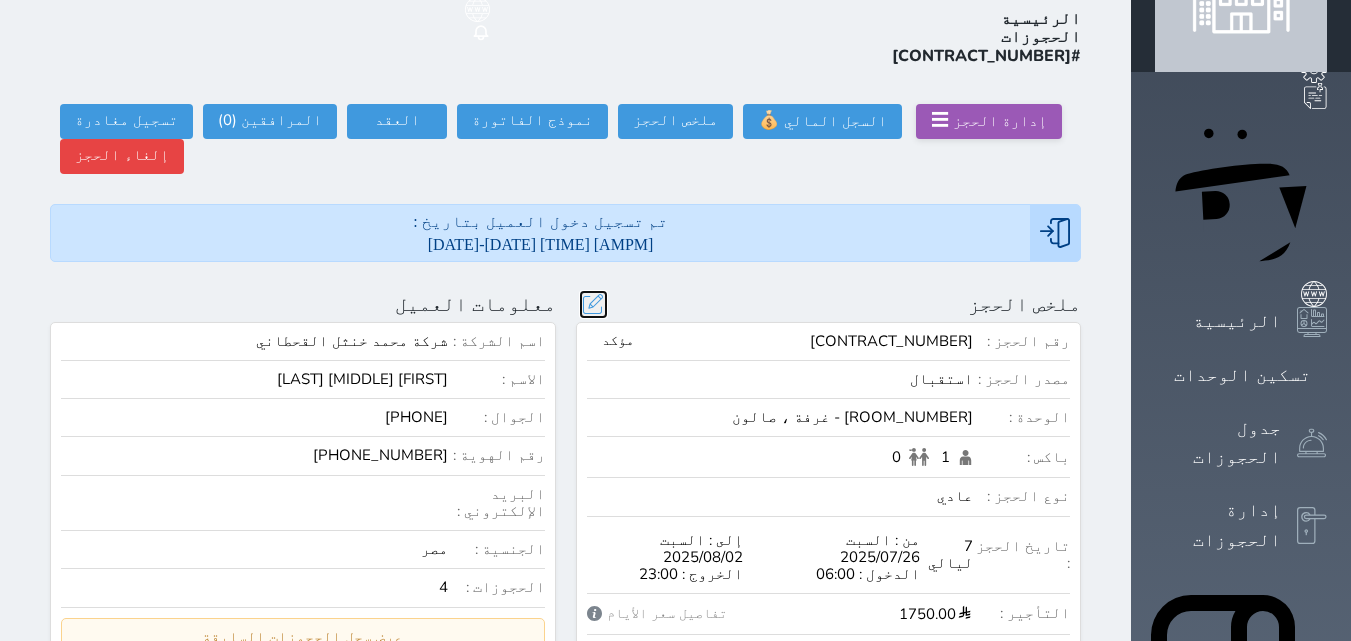 drag, startPoint x: 633, startPoint y: 195, endPoint x: 692, endPoint y: 225, distance: 66.189125 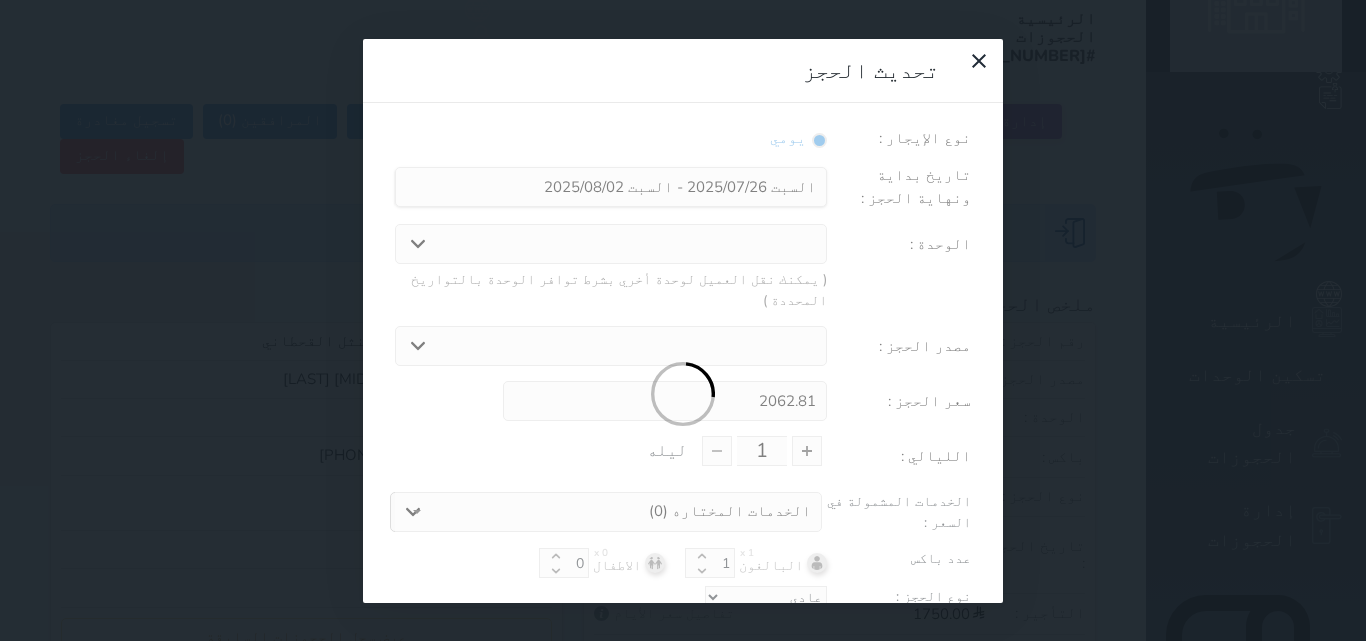 type on "7" 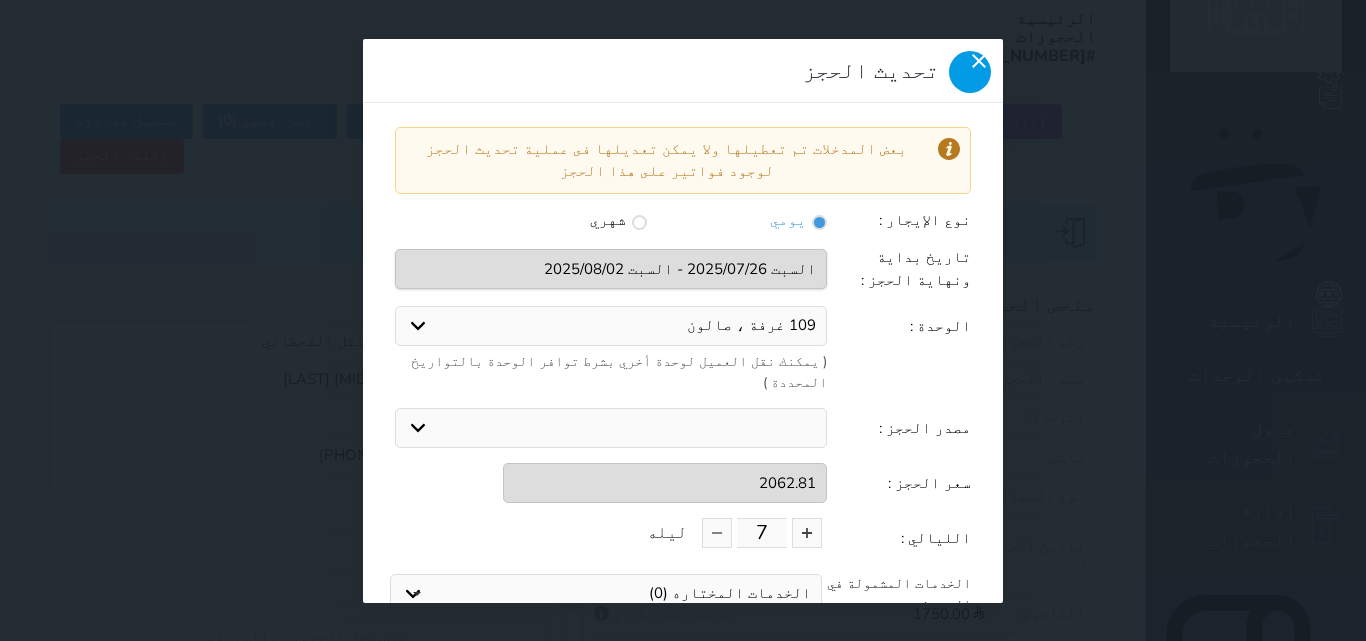click 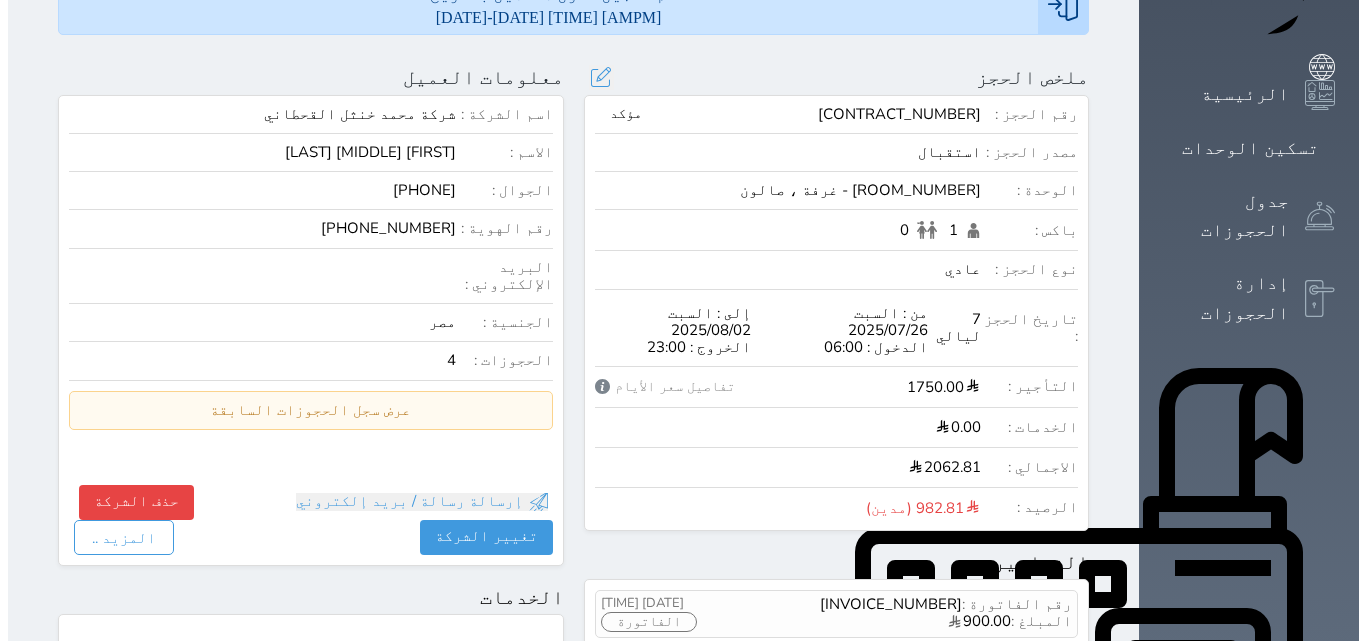 scroll, scrollTop: 333, scrollLeft: 0, axis: vertical 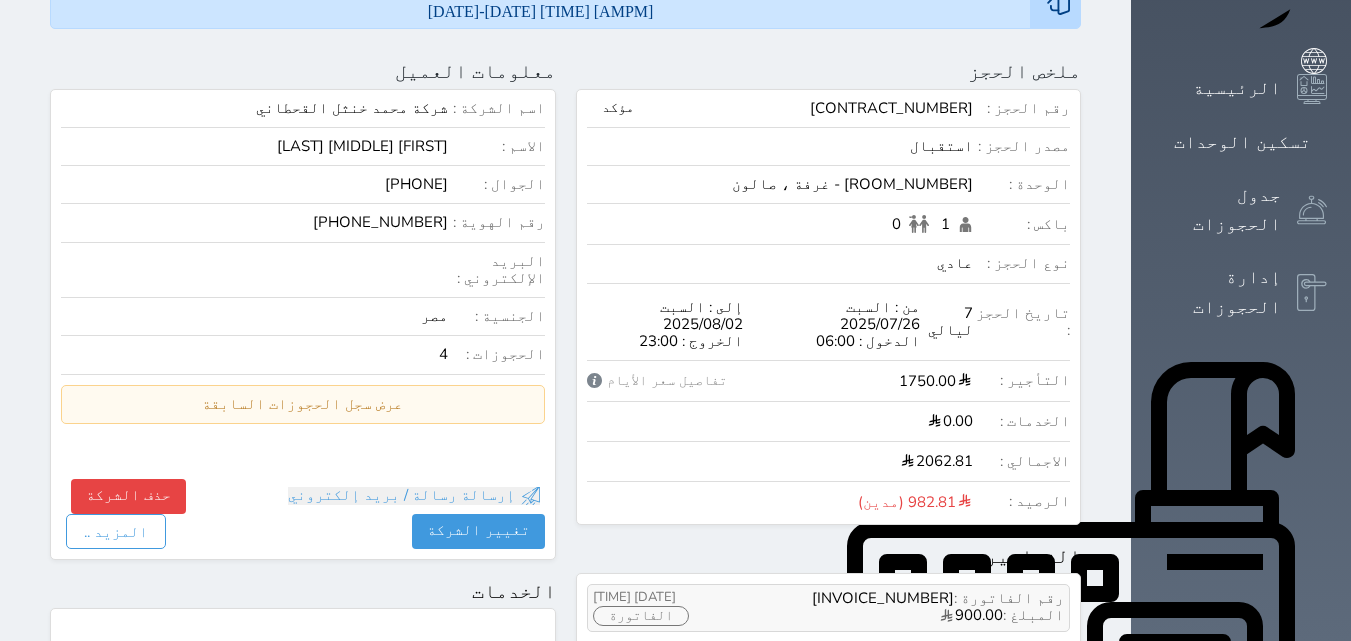 click on "المبلغ :
900.00" at bounding box center (899, 616) 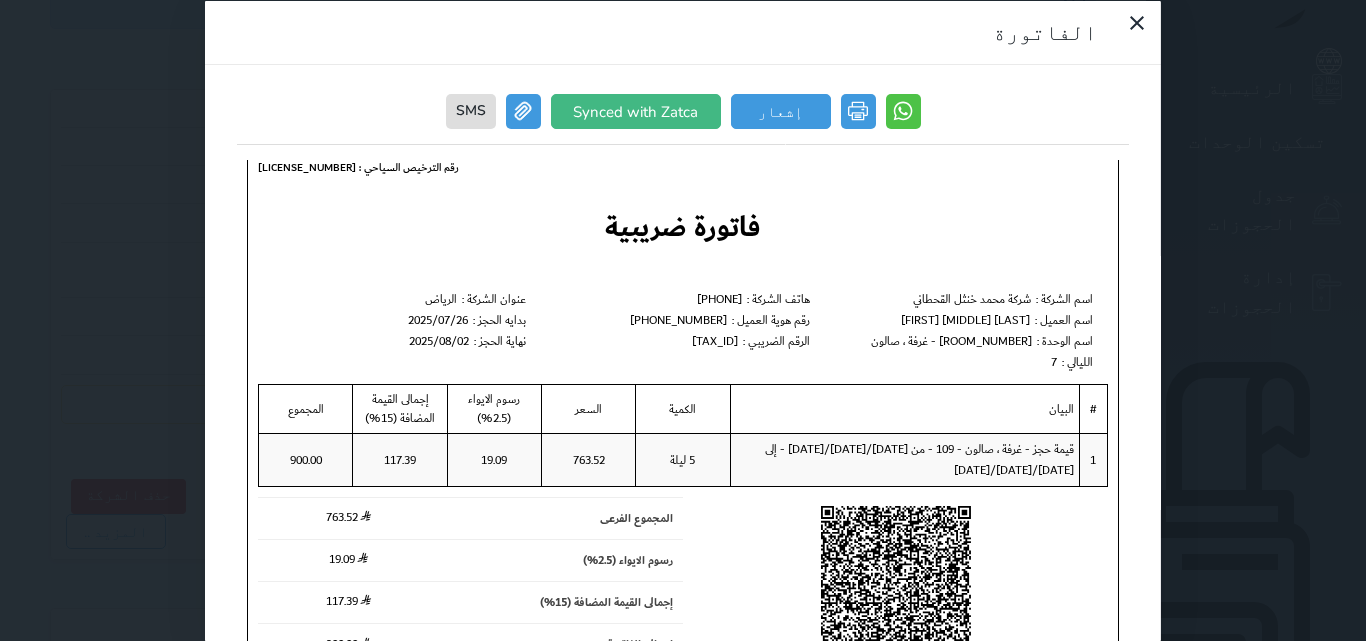 scroll, scrollTop: 131, scrollLeft: 0, axis: vertical 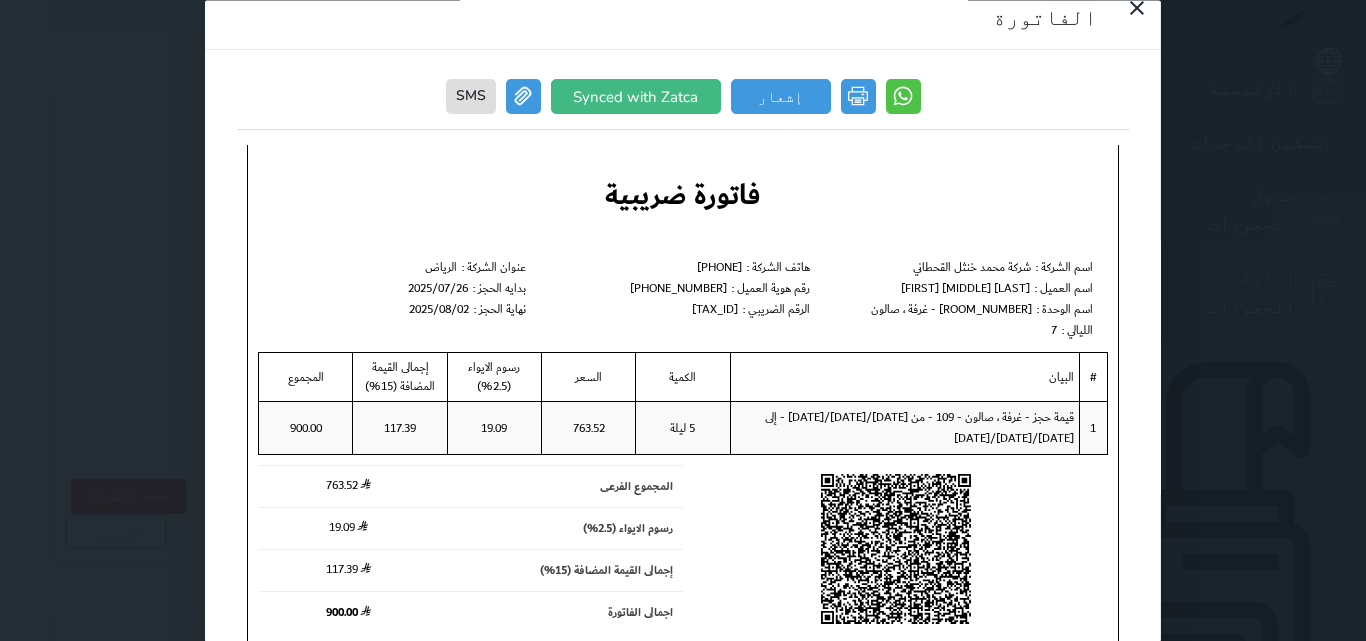 click on "2025/08/02" at bounding box center [438, 309] 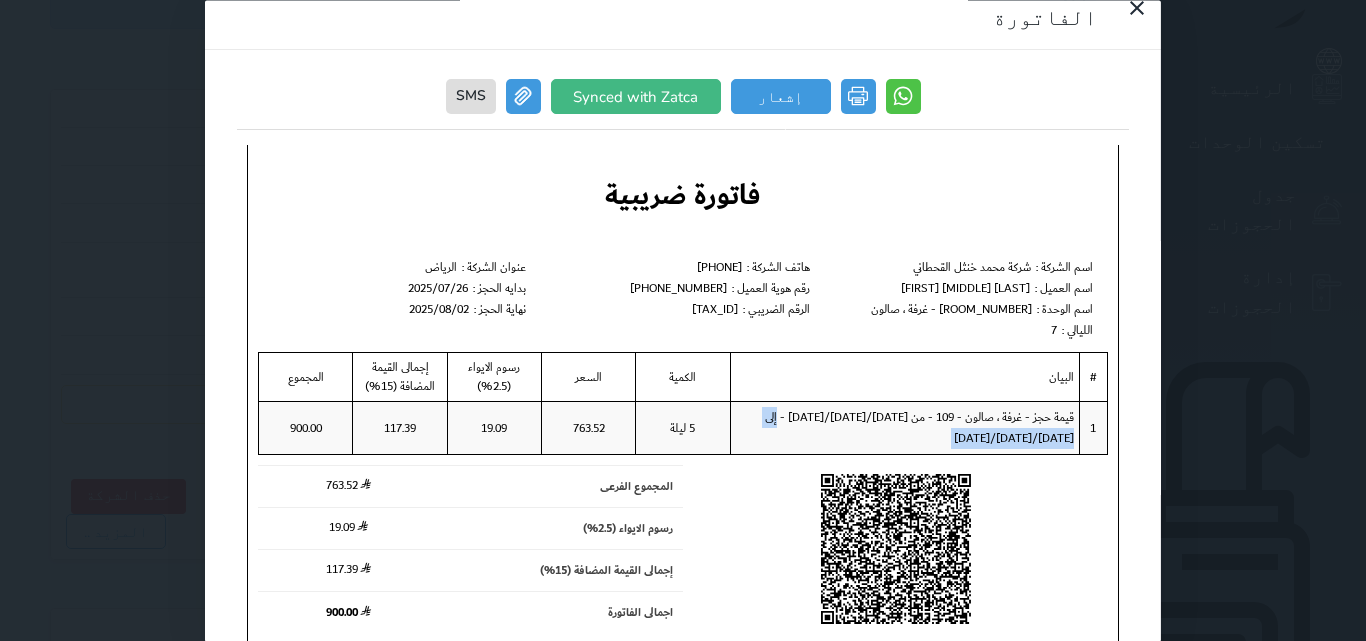 drag, startPoint x: 867, startPoint y: 429, endPoint x: 750, endPoint y: 429, distance: 117 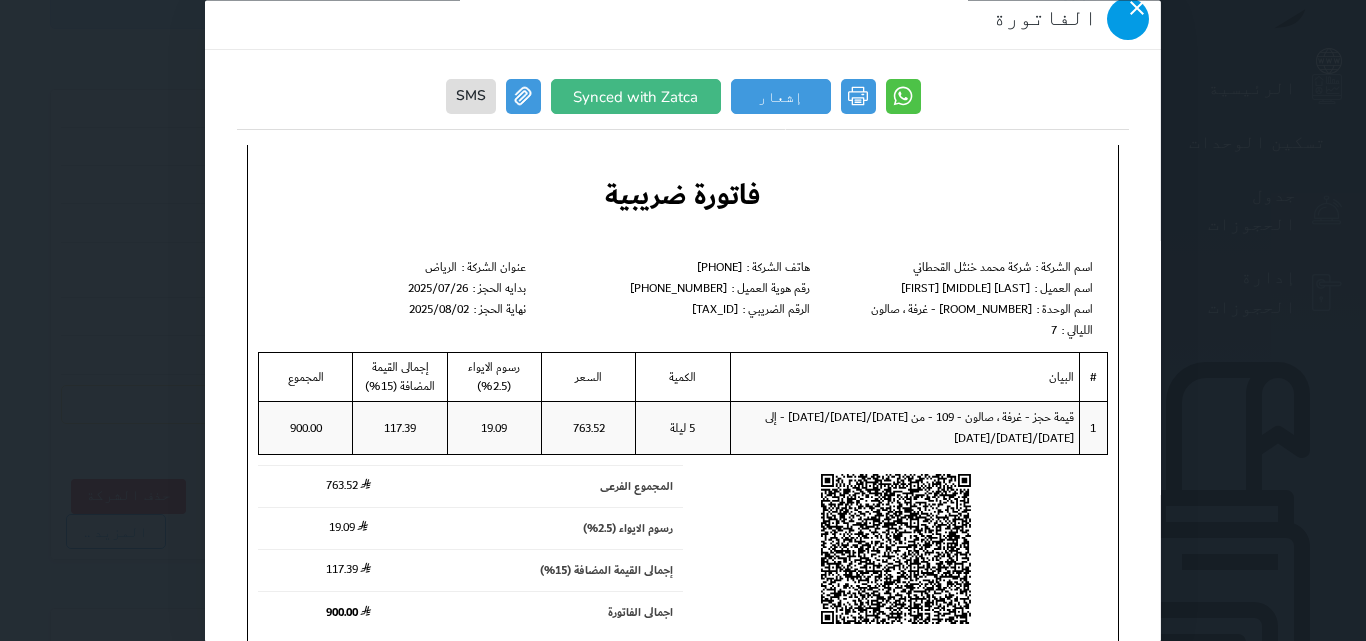 click 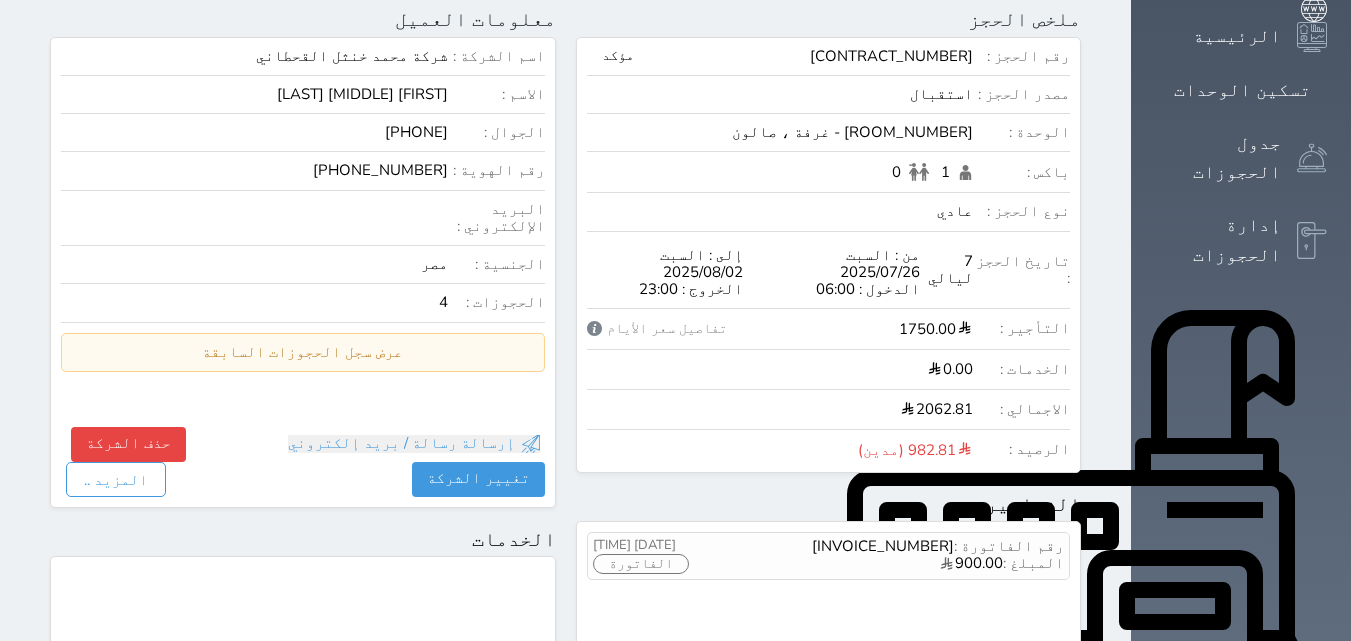 scroll, scrollTop: 400, scrollLeft: 0, axis: vertical 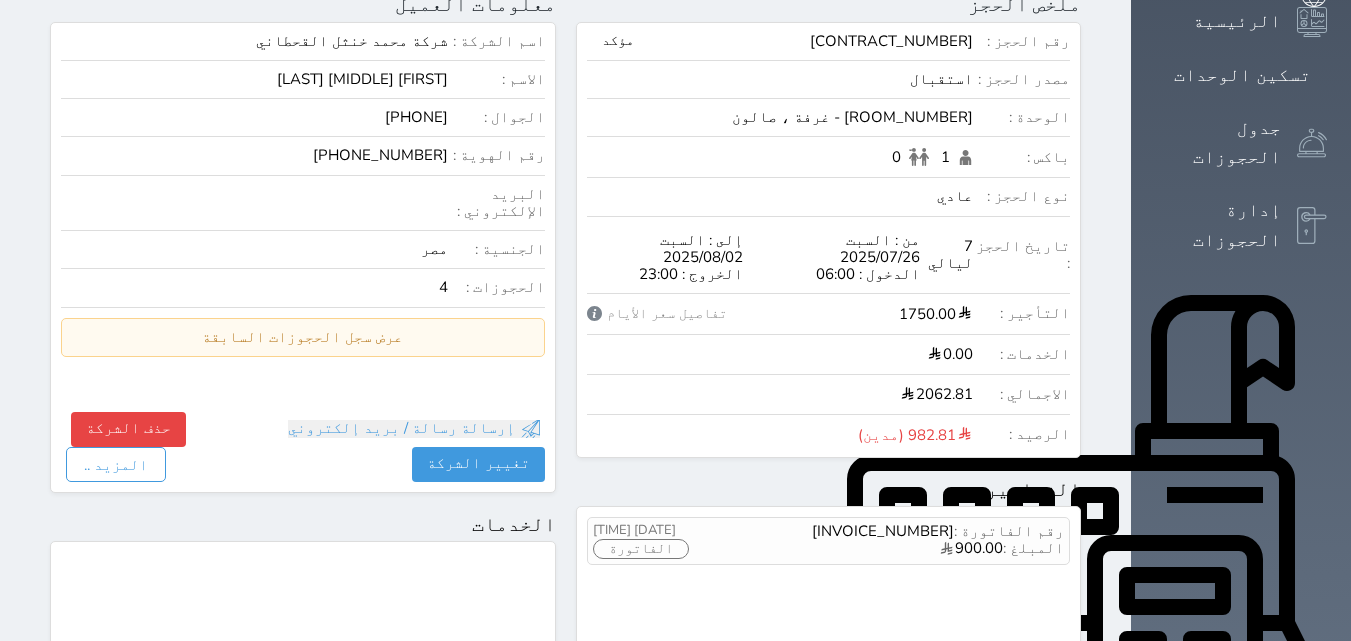 click on "الوحدات" at bounding box center (1242, 1018) 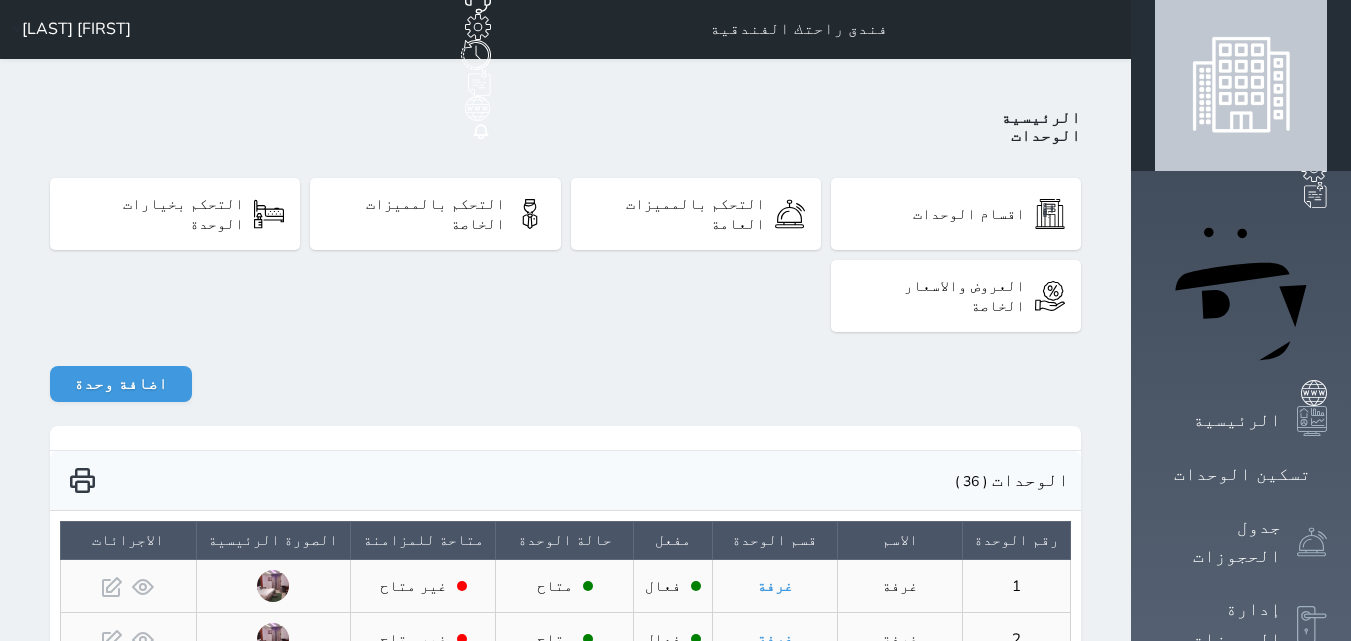 scroll, scrollTop: 0, scrollLeft: 0, axis: both 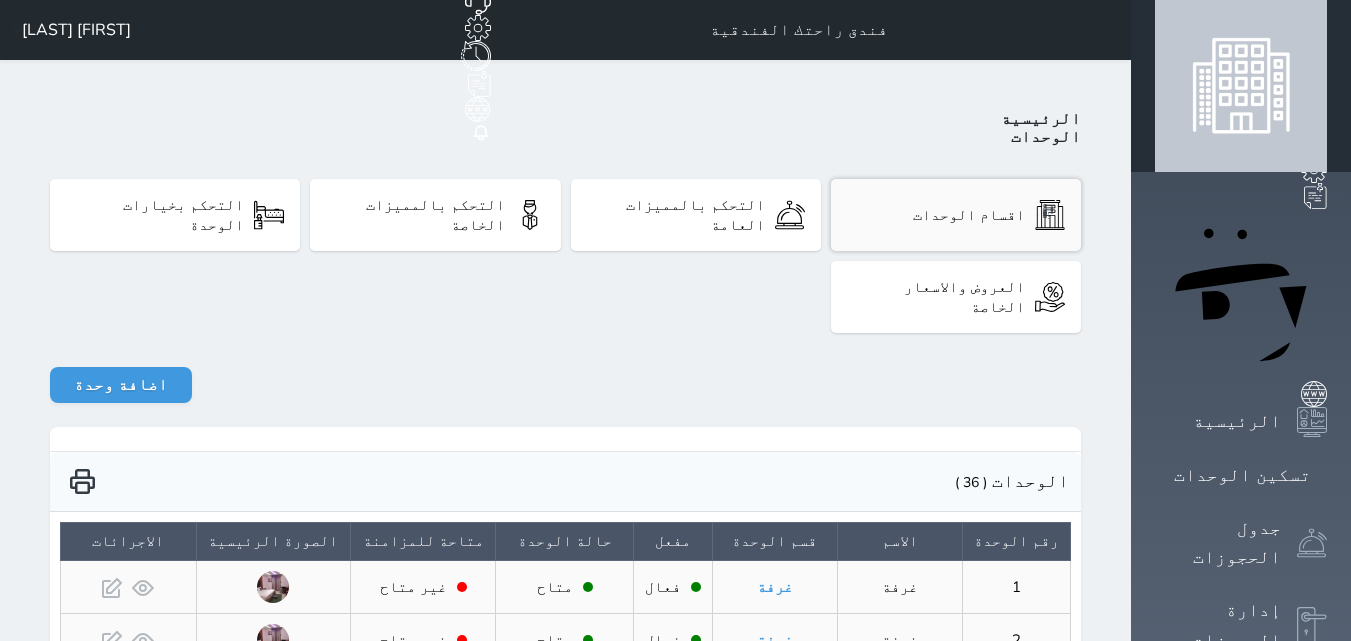 click on "اقسام الوحدات" at bounding box center (969, 215) 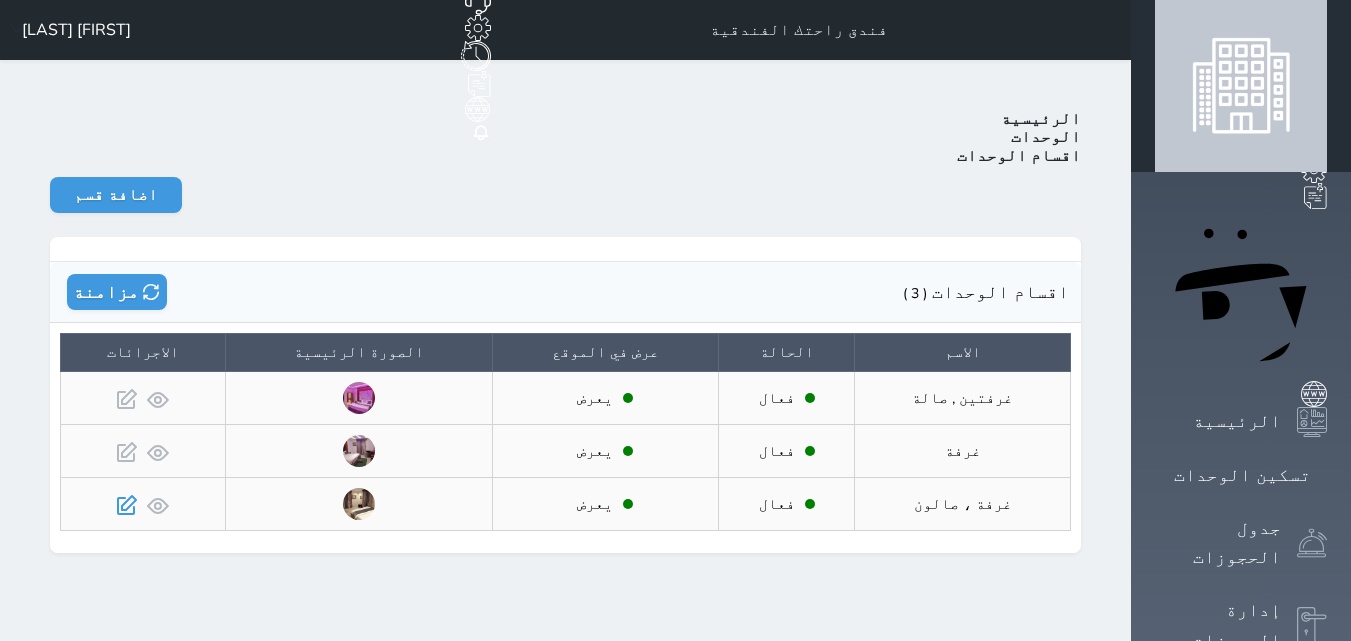 click 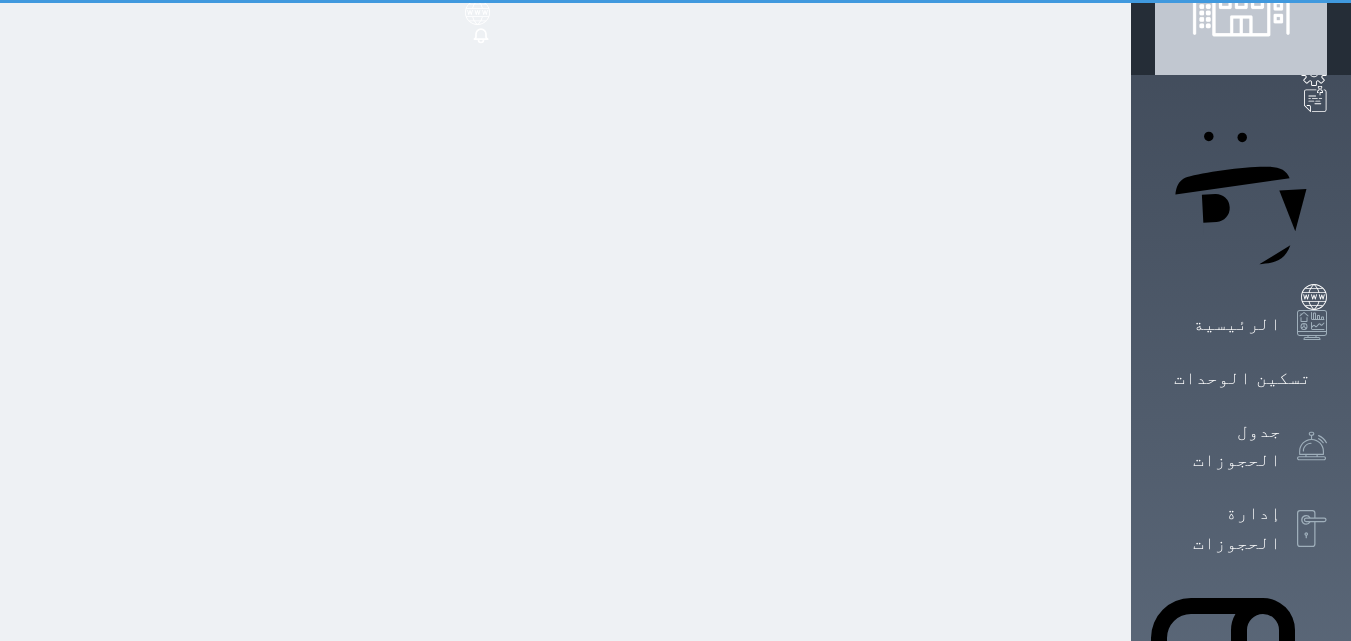 scroll, scrollTop: 108, scrollLeft: 0, axis: vertical 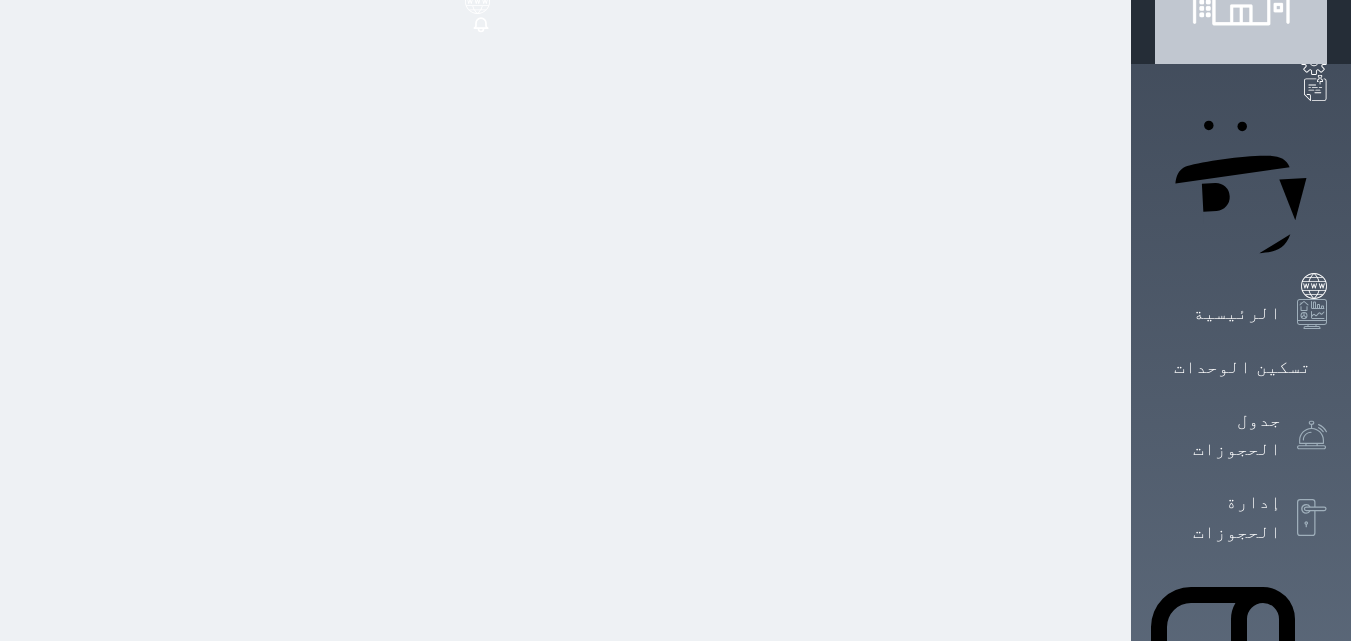 select on "13" 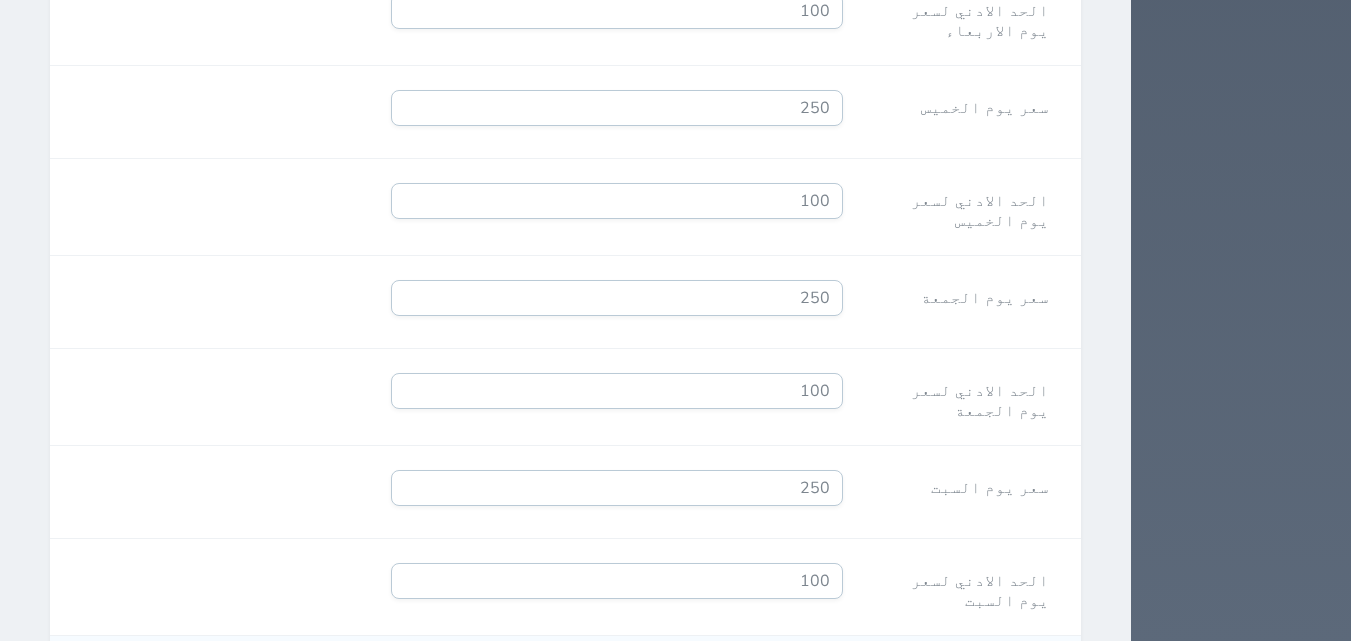 scroll, scrollTop: 2108, scrollLeft: 0, axis: vertical 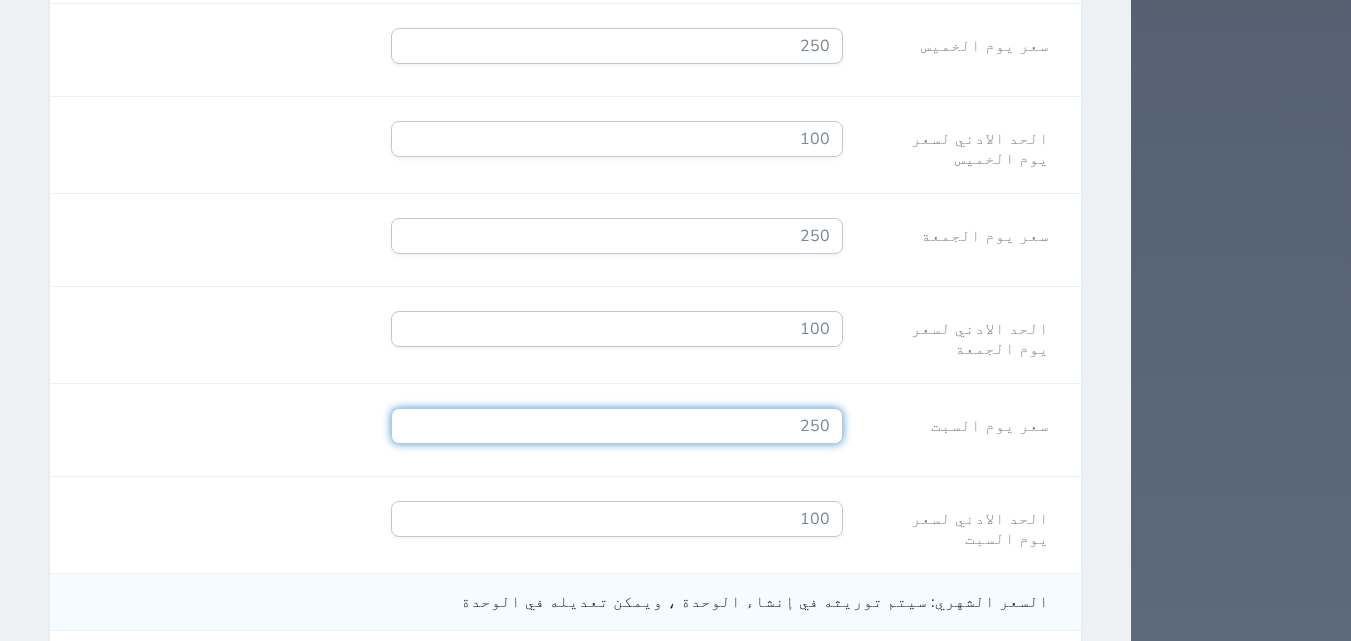 click on "250" at bounding box center (617, 426) 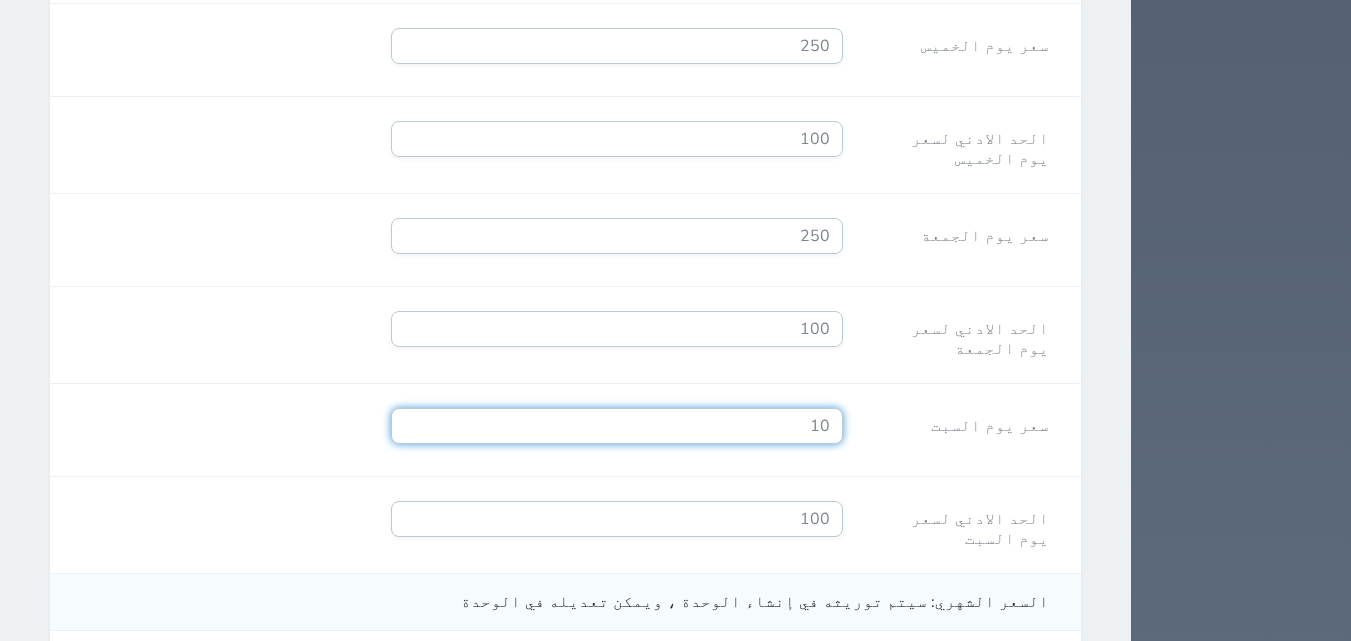 type on "1" 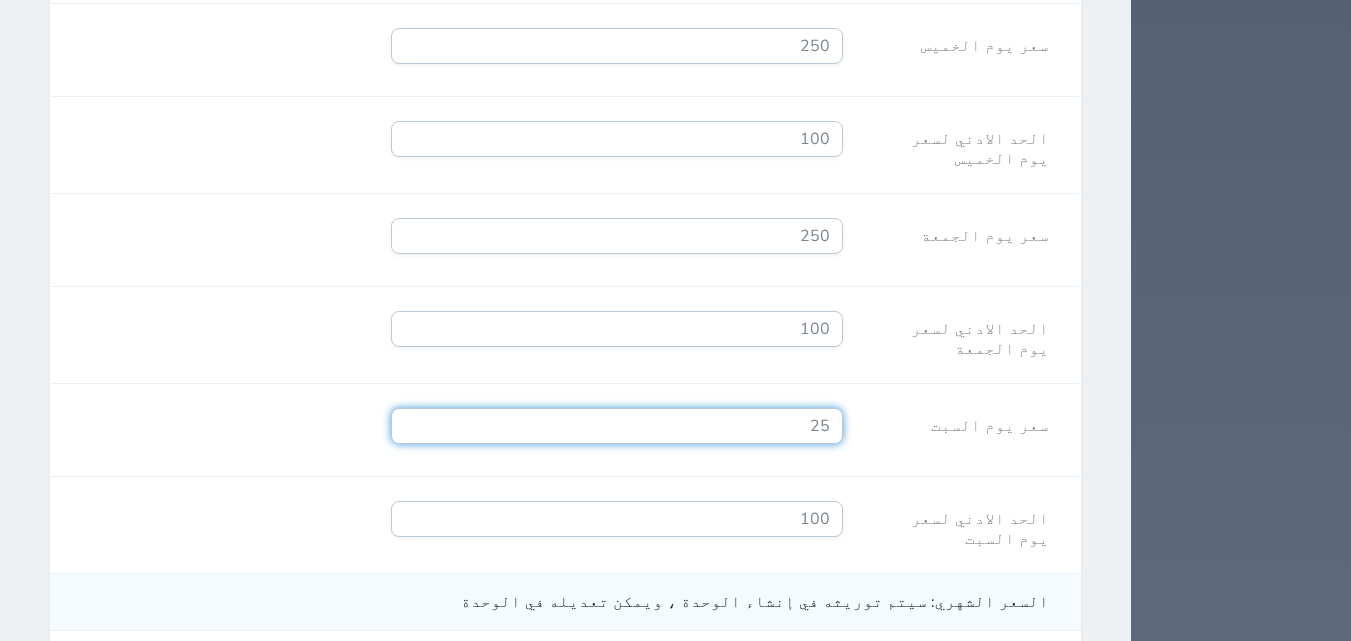 type on "250" 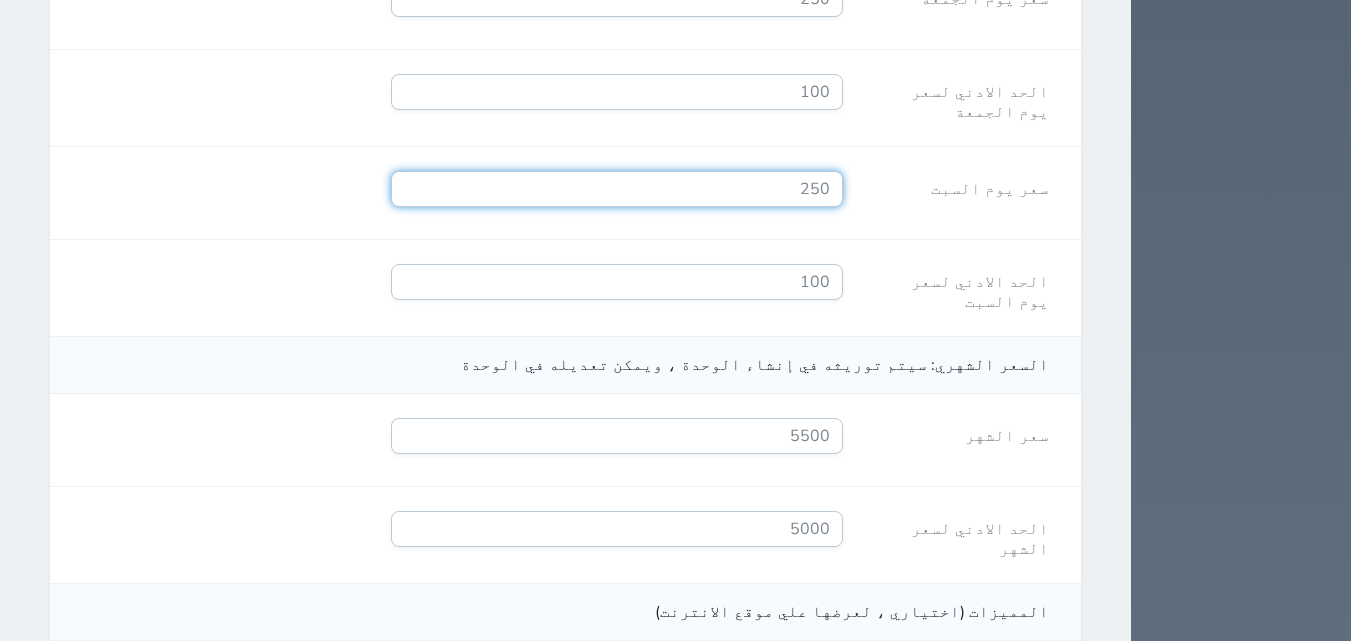 scroll, scrollTop: 2341, scrollLeft: 0, axis: vertical 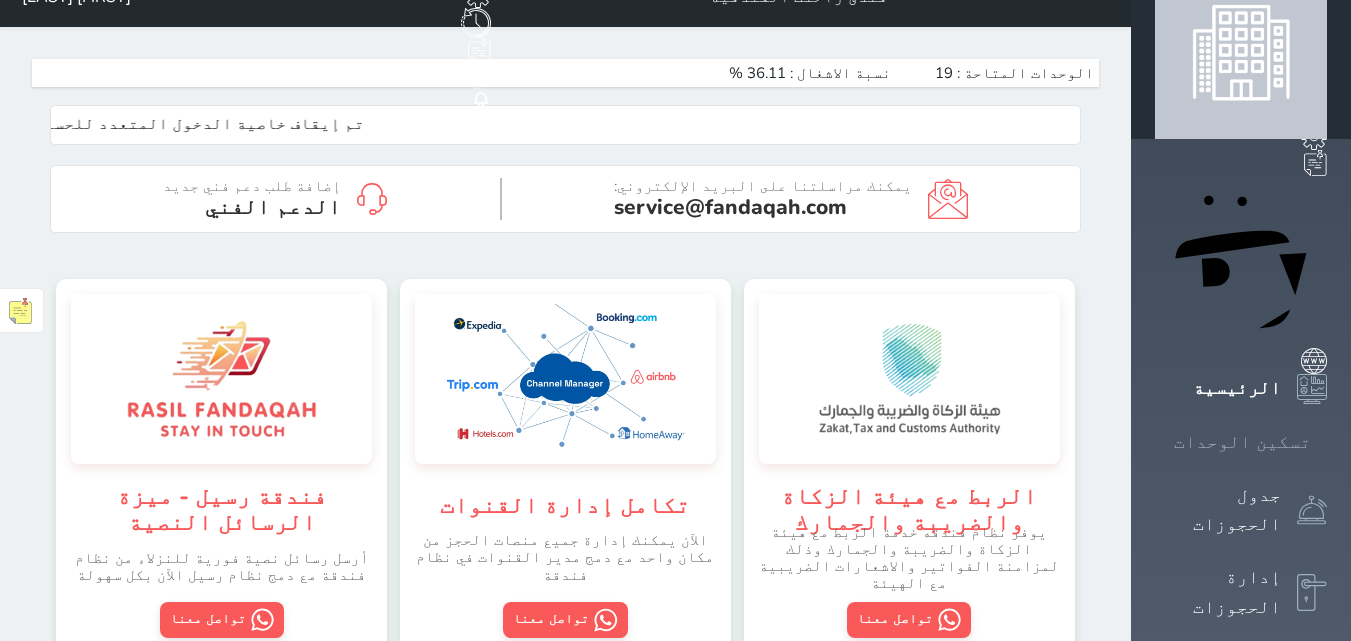 click 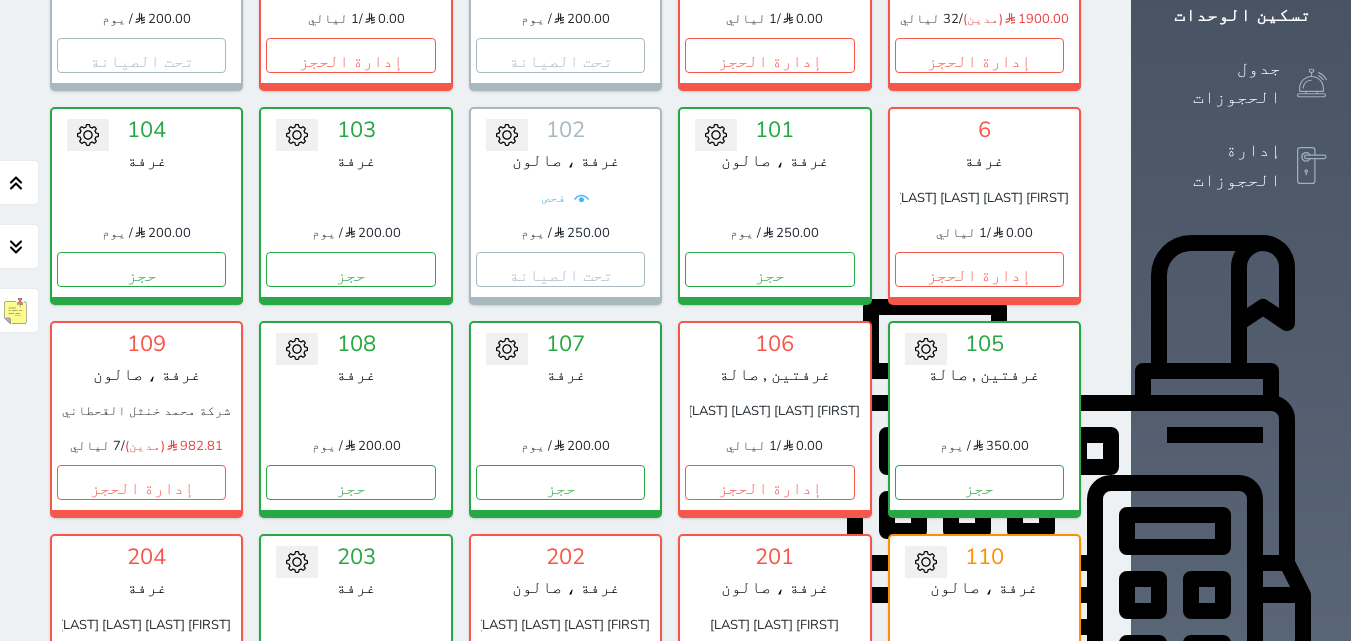 scroll, scrollTop: 527, scrollLeft: 0, axis: vertical 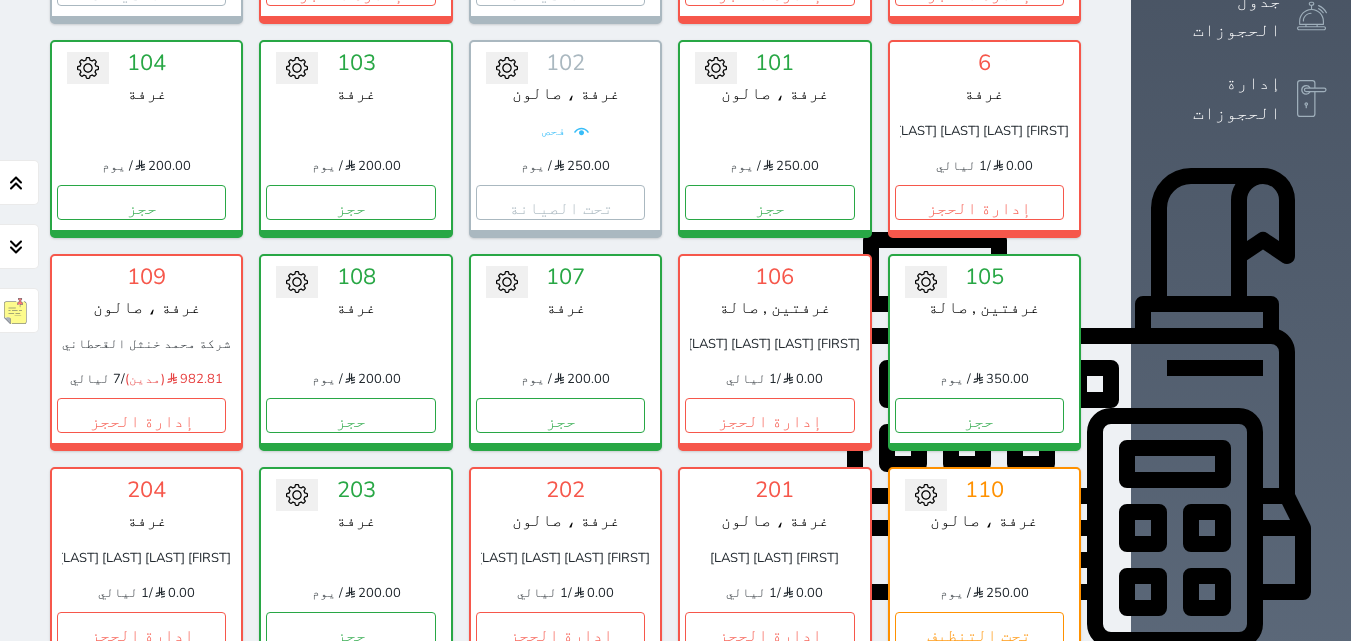 click on "الوحدات" at bounding box center [1241, 892] 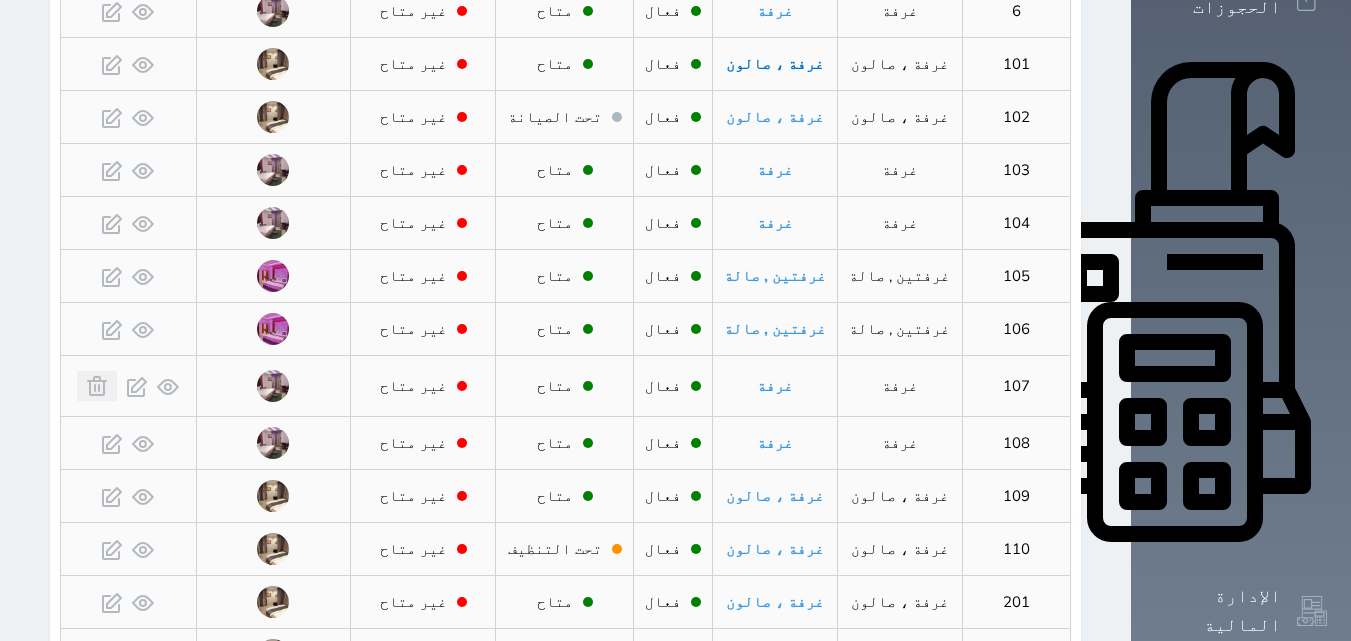 scroll, scrollTop: 667, scrollLeft: 0, axis: vertical 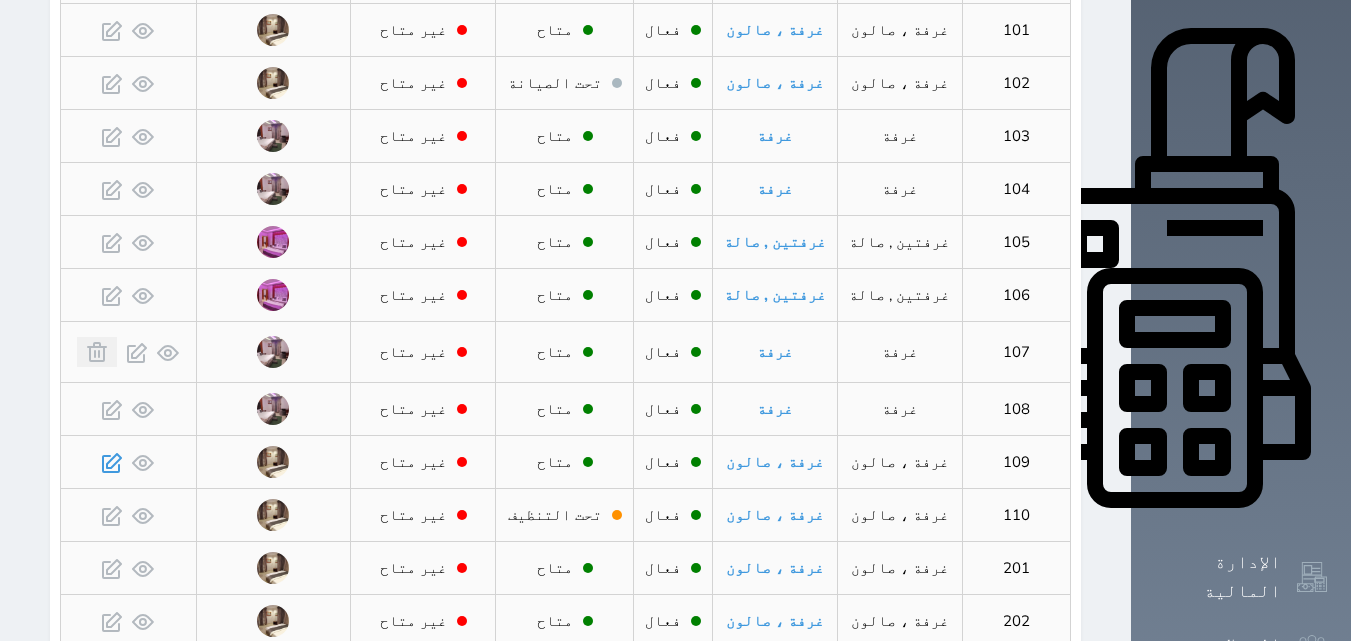 click 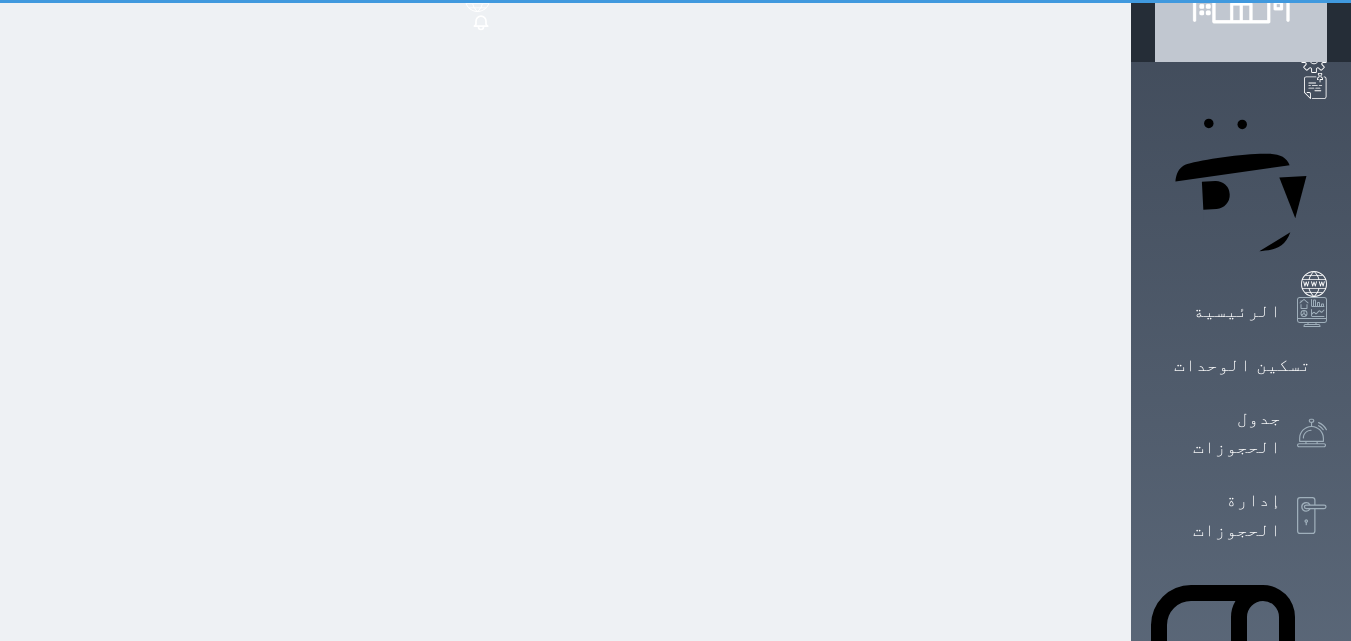 scroll, scrollTop: 108, scrollLeft: 0, axis: vertical 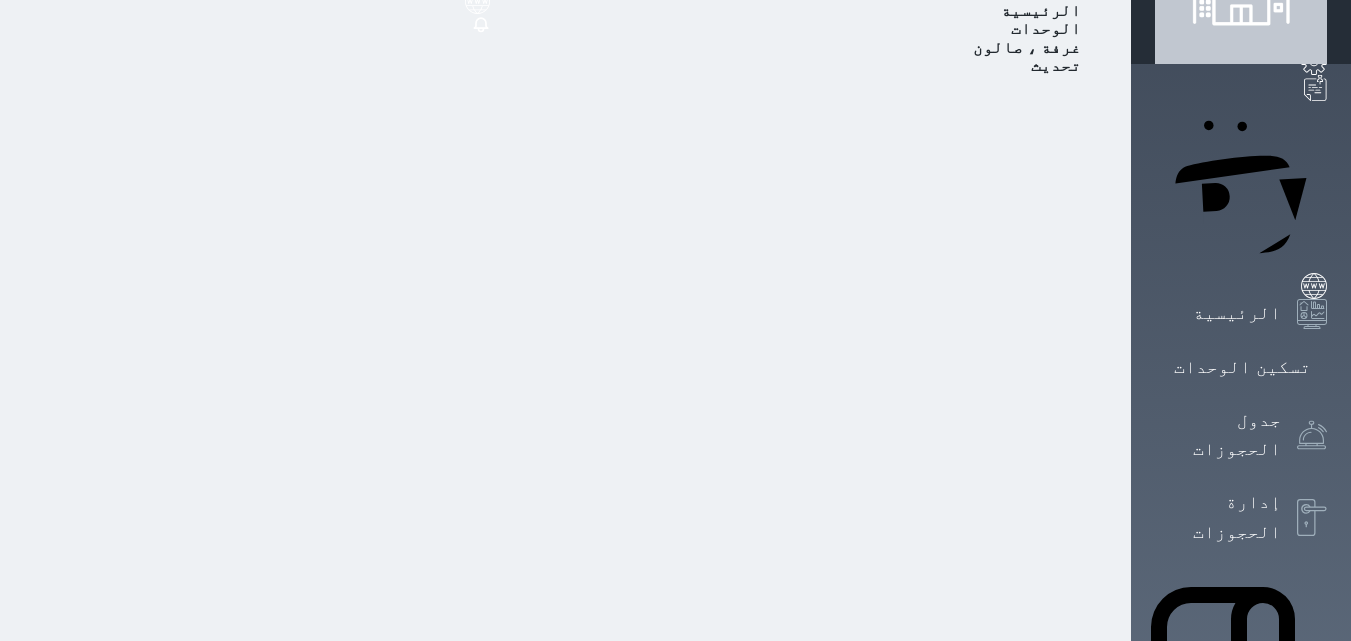 select on "5143" 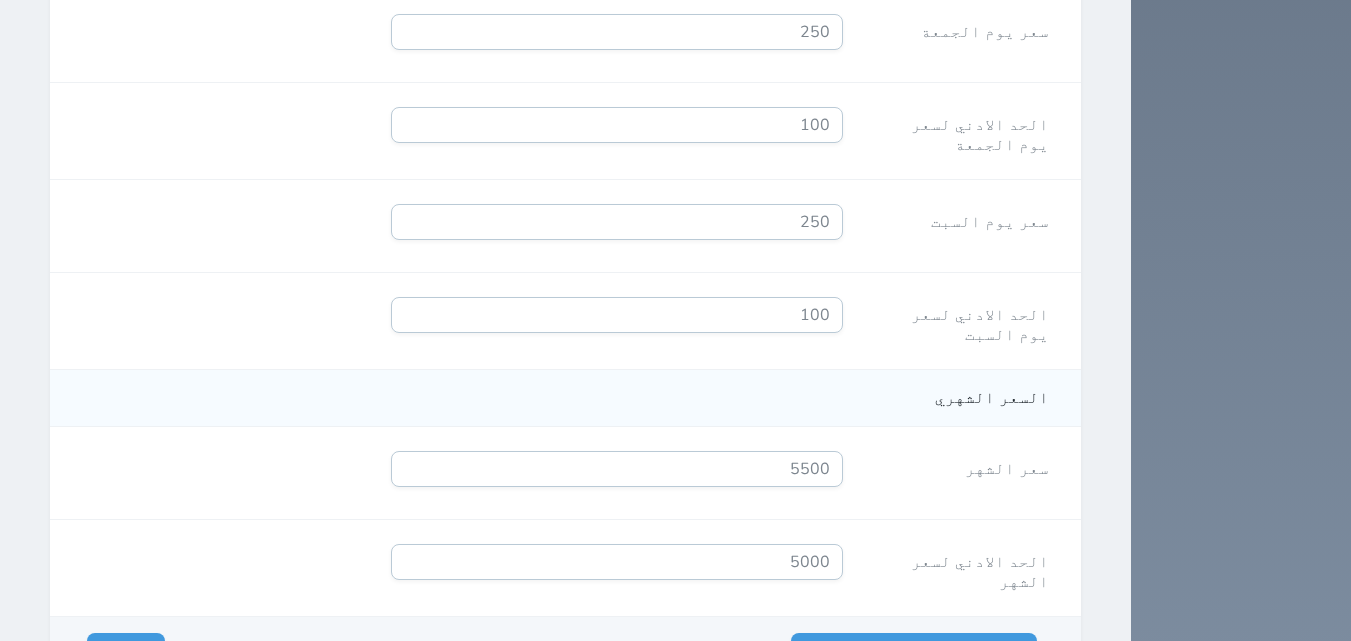 scroll, scrollTop: 1963, scrollLeft: 0, axis: vertical 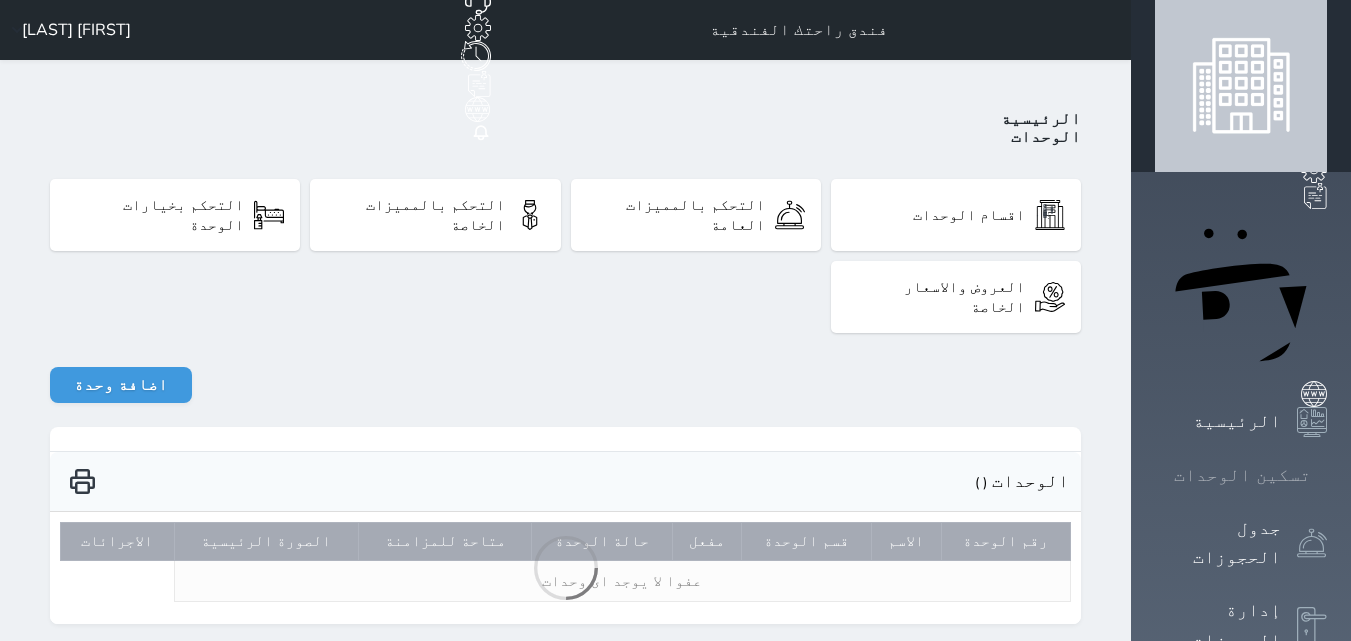click on "تسكين الوحدات" at bounding box center (1242, 475) 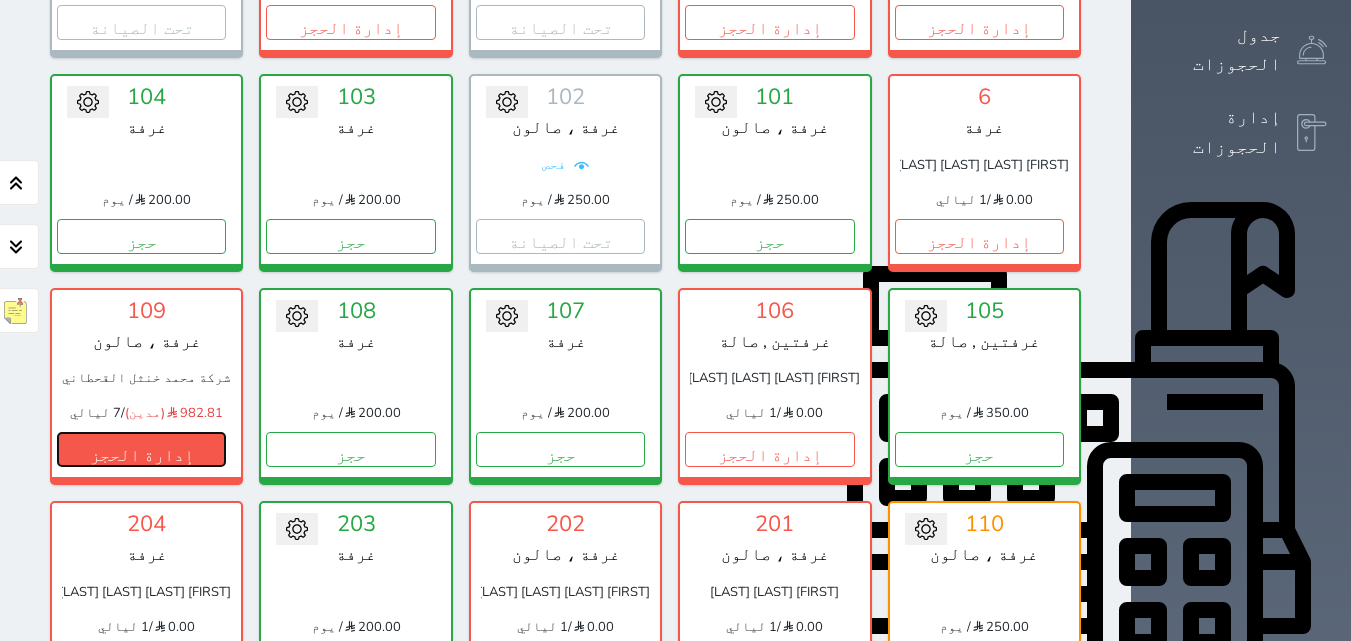 click on "إدارة الحجز" at bounding box center [141, 449] 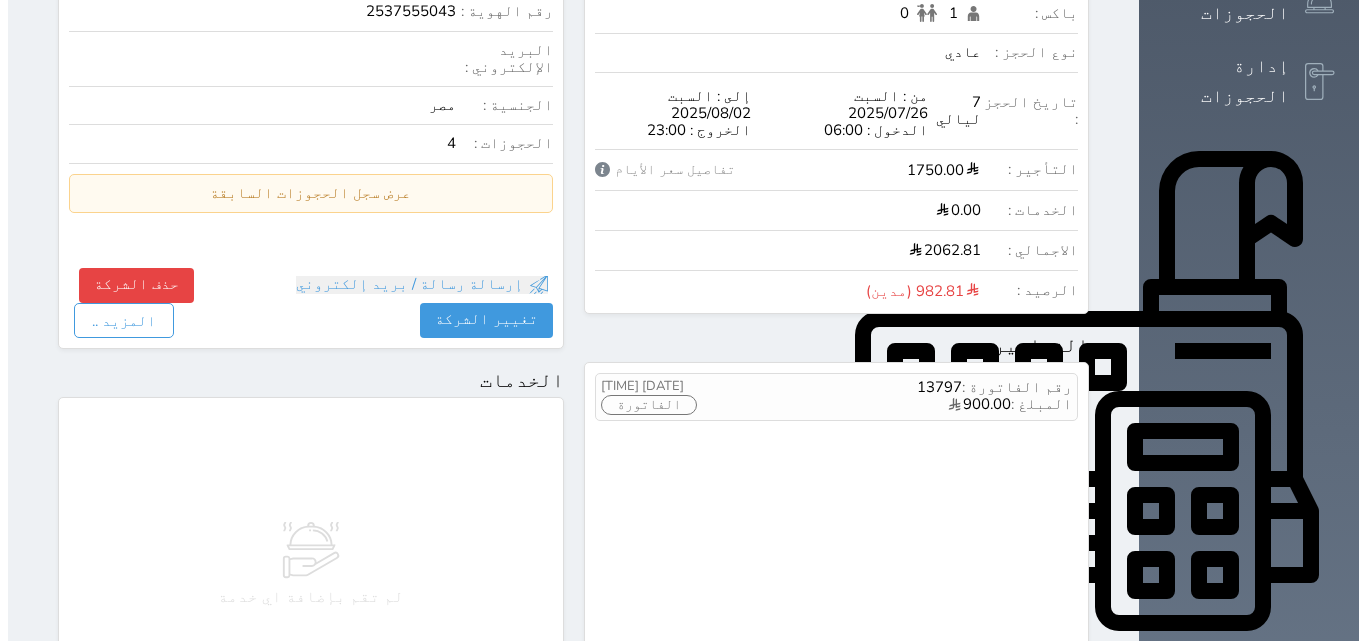 scroll, scrollTop: 567, scrollLeft: 0, axis: vertical 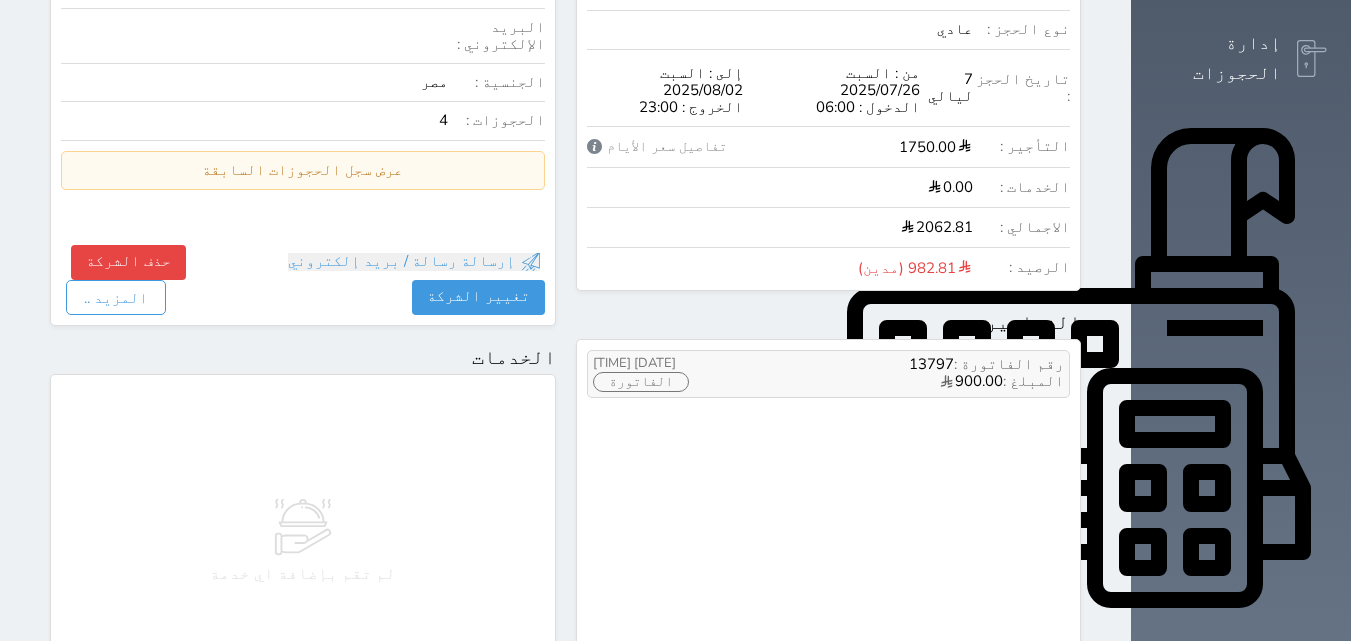 click on "رقم الفاتورة :
13797" at bounding box center (899, 364) 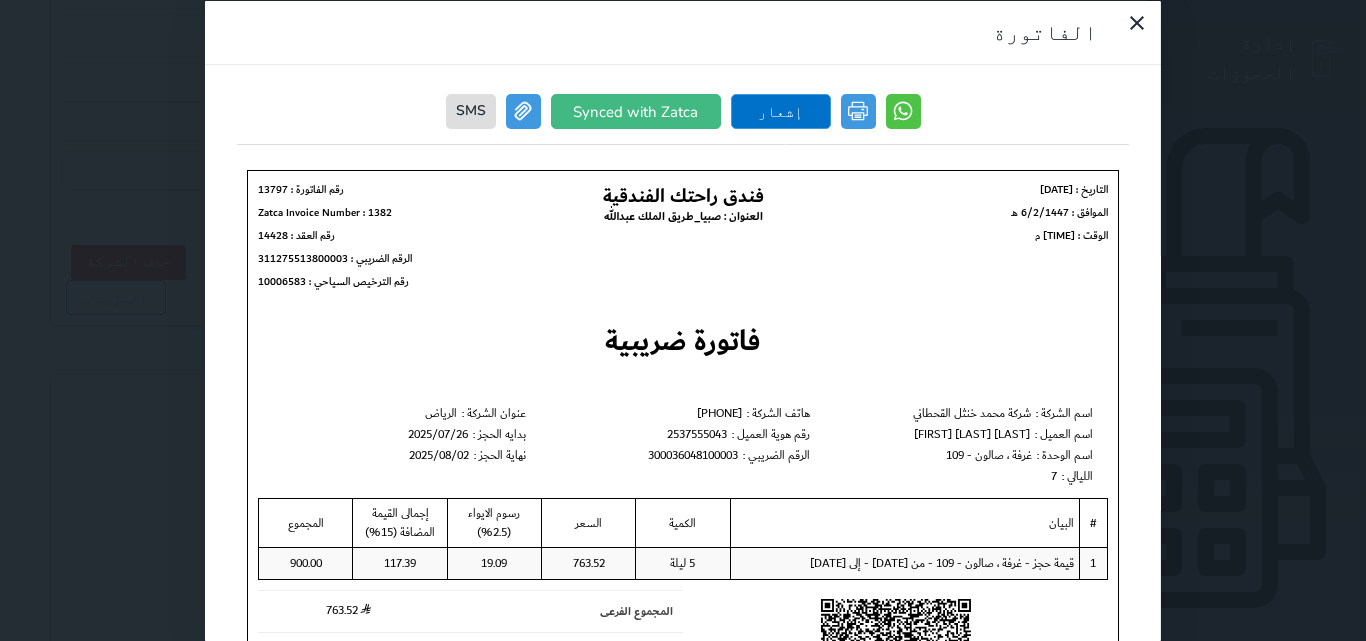 click on "إشعار دائن" at bounding box center (781, 110) 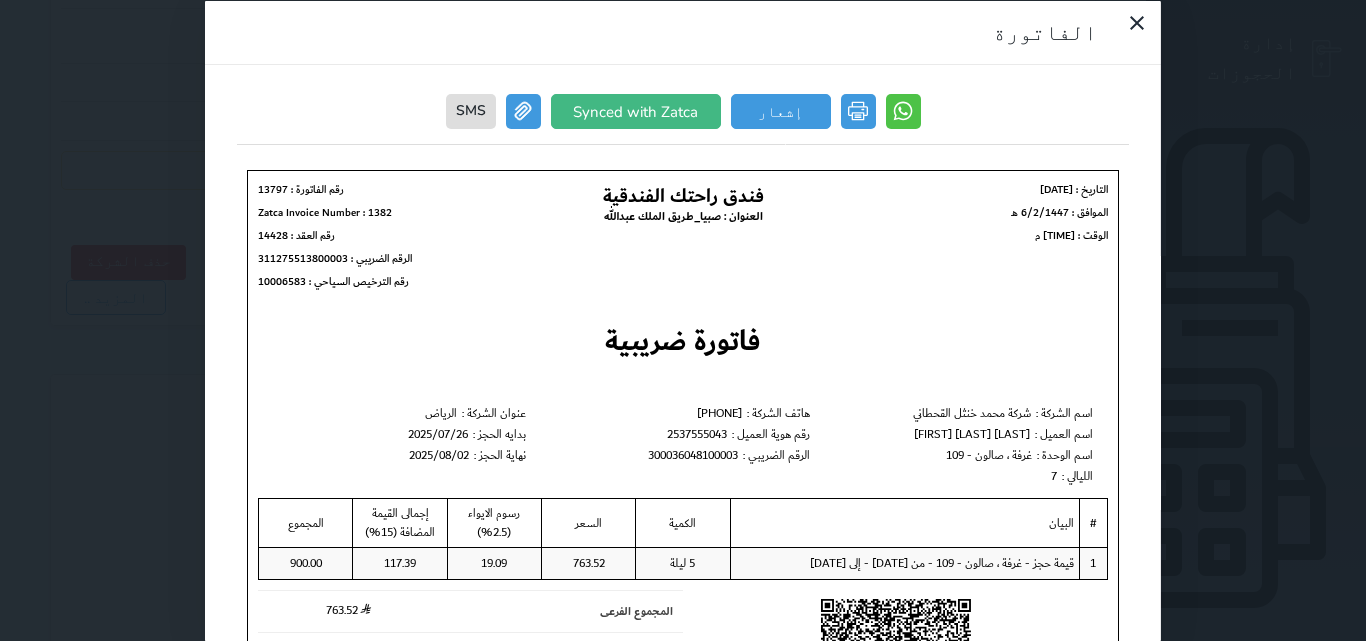 scroll, scrollTop: 0, scrollLeft: 0, axis: both 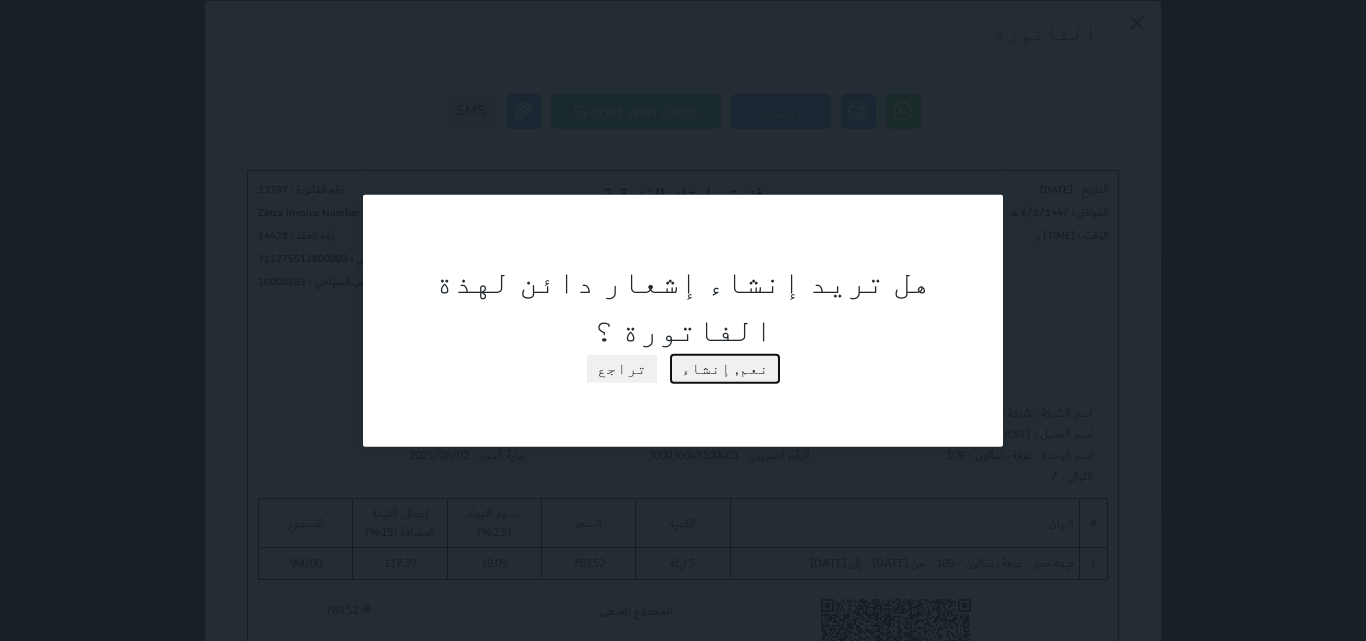 click on "نعم, إنشاء" at bounding box center [725, 368] 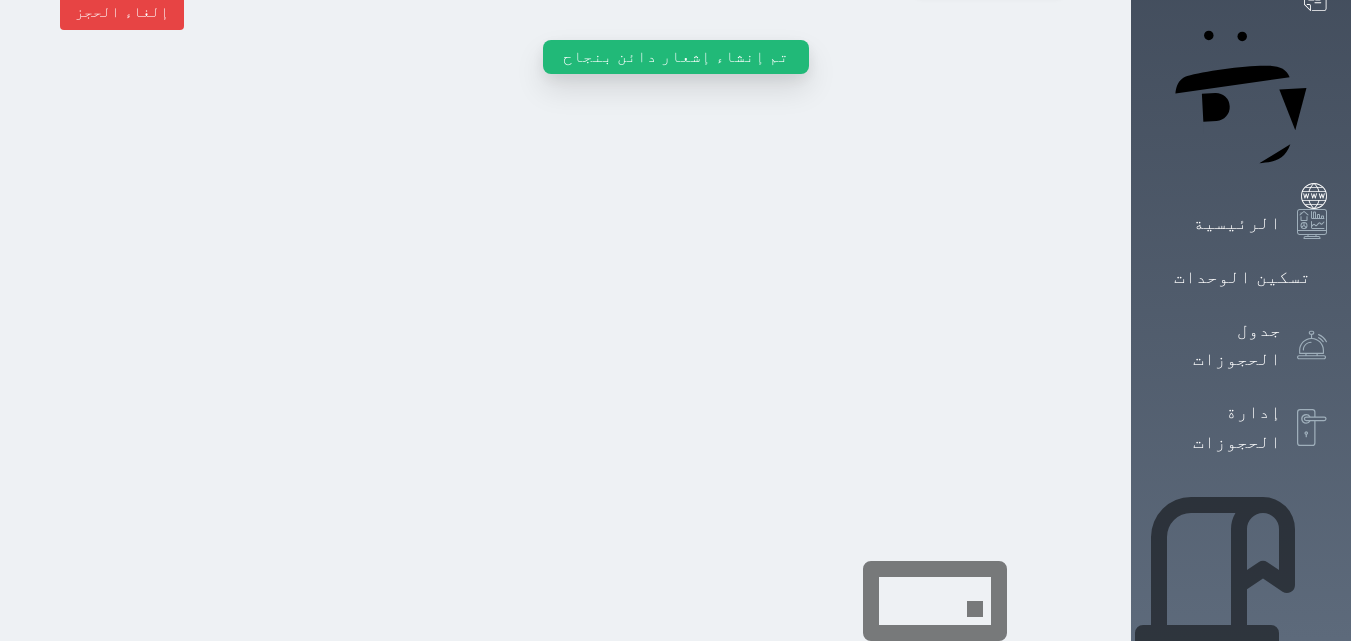 scroll, scrollTop: 112, scrollLeft: 0, axis: vertical 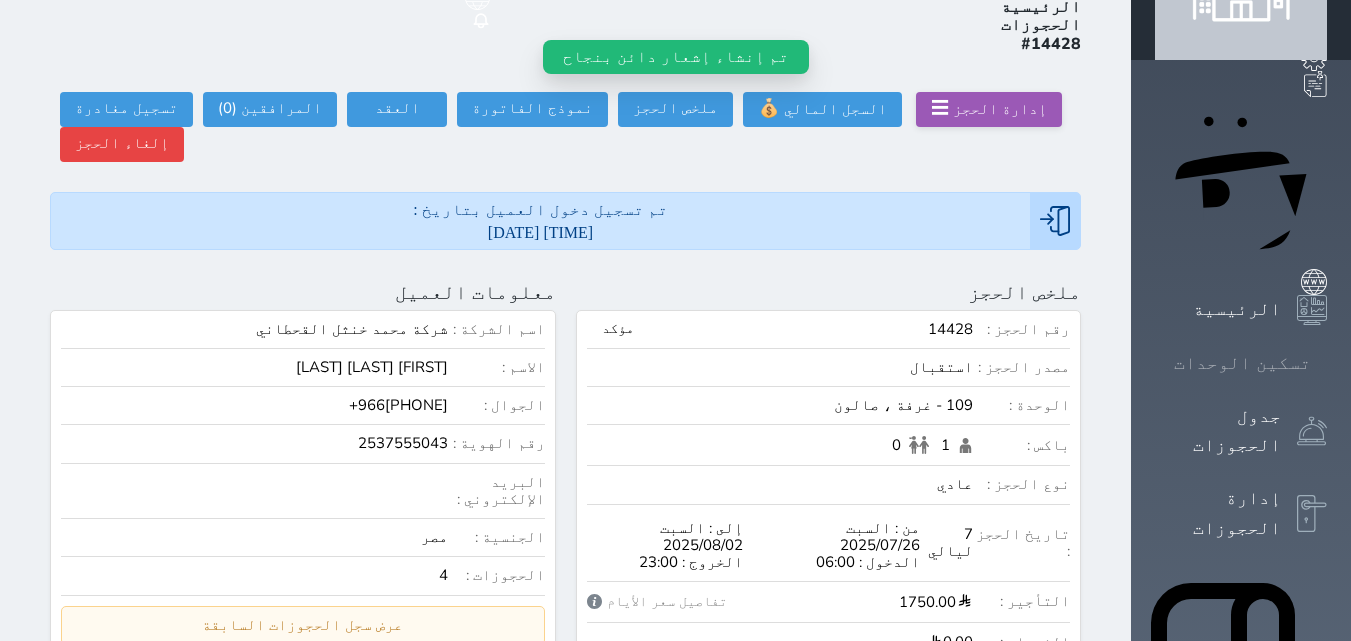 click on "تسكين الوحدات" at bounding box center (1242, 363) 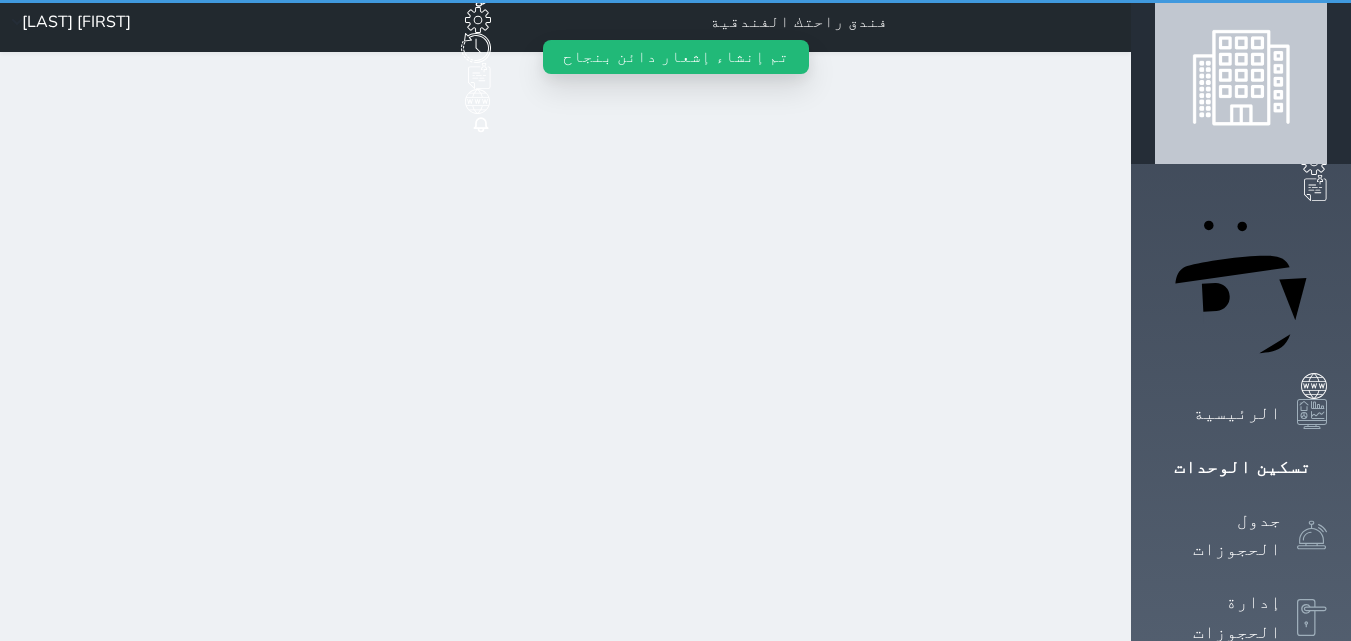 scroll, scrollTop: 0, scrollLeft: 0, axis: both 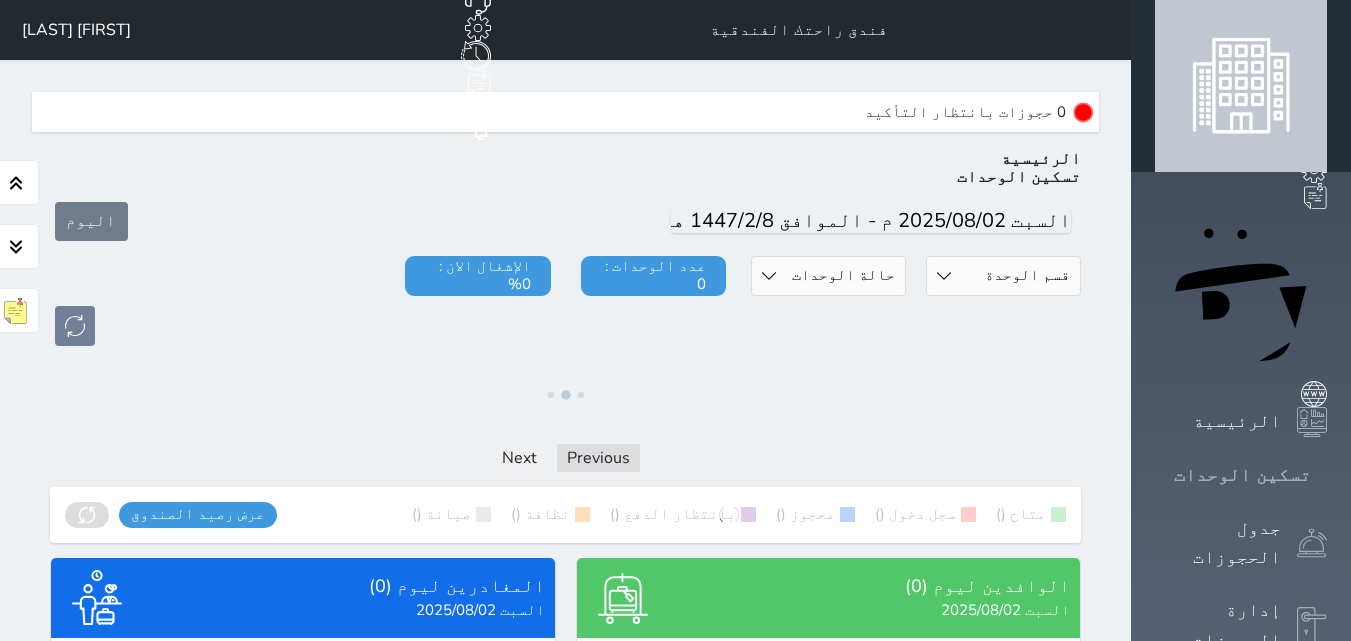 click at bounding box center (1327, 475) 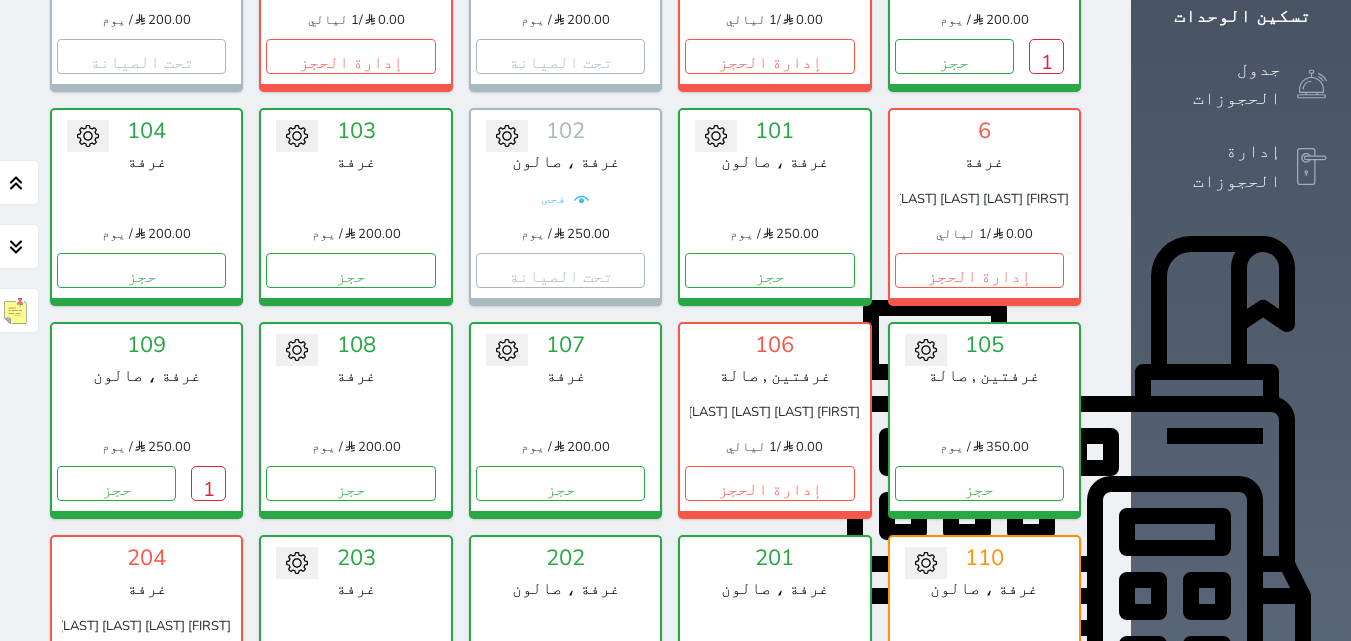 scroll, scrollTop: 460, scrollLeft: 0, axis: vertical 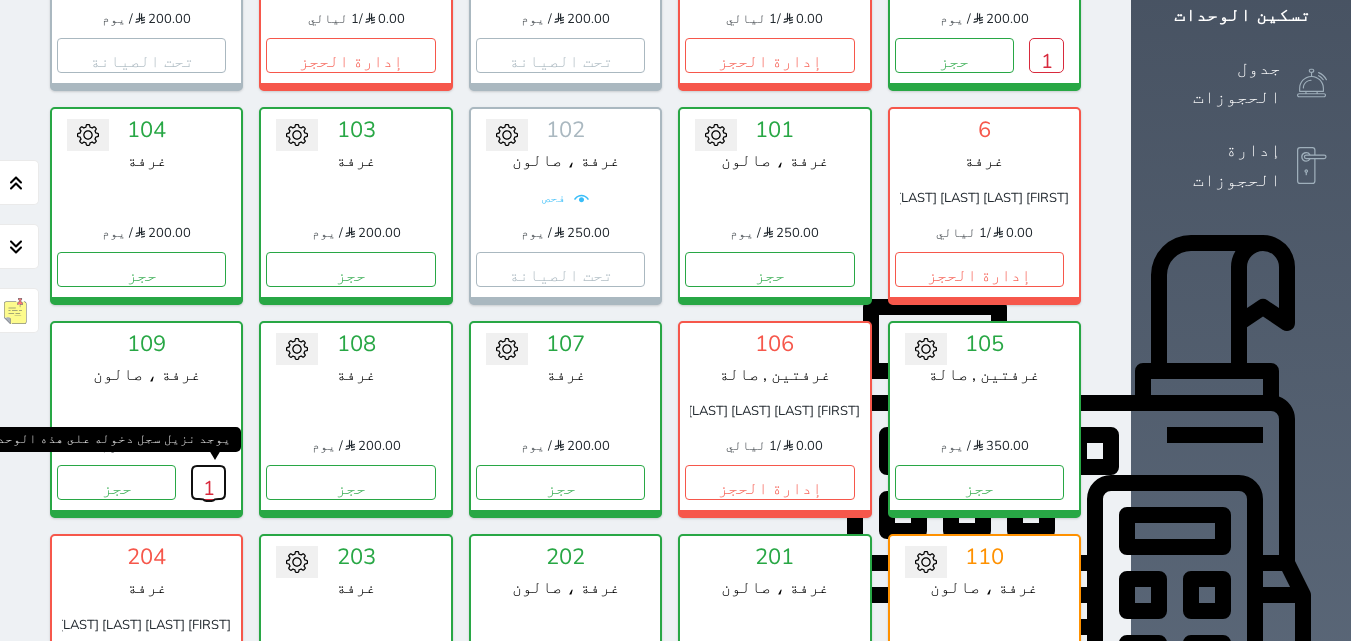 click on "1" at bounding box center (208, 482) 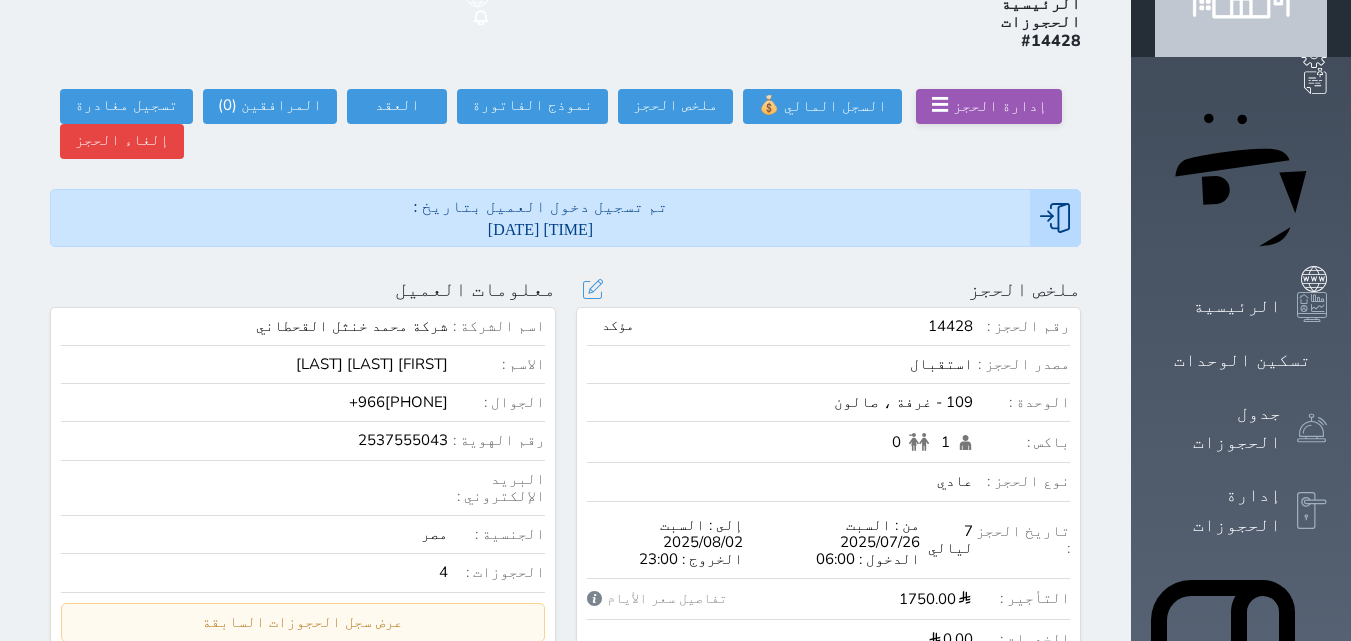 scroll, scrollTop: 100, scrollLeft: 0, axis: vertical 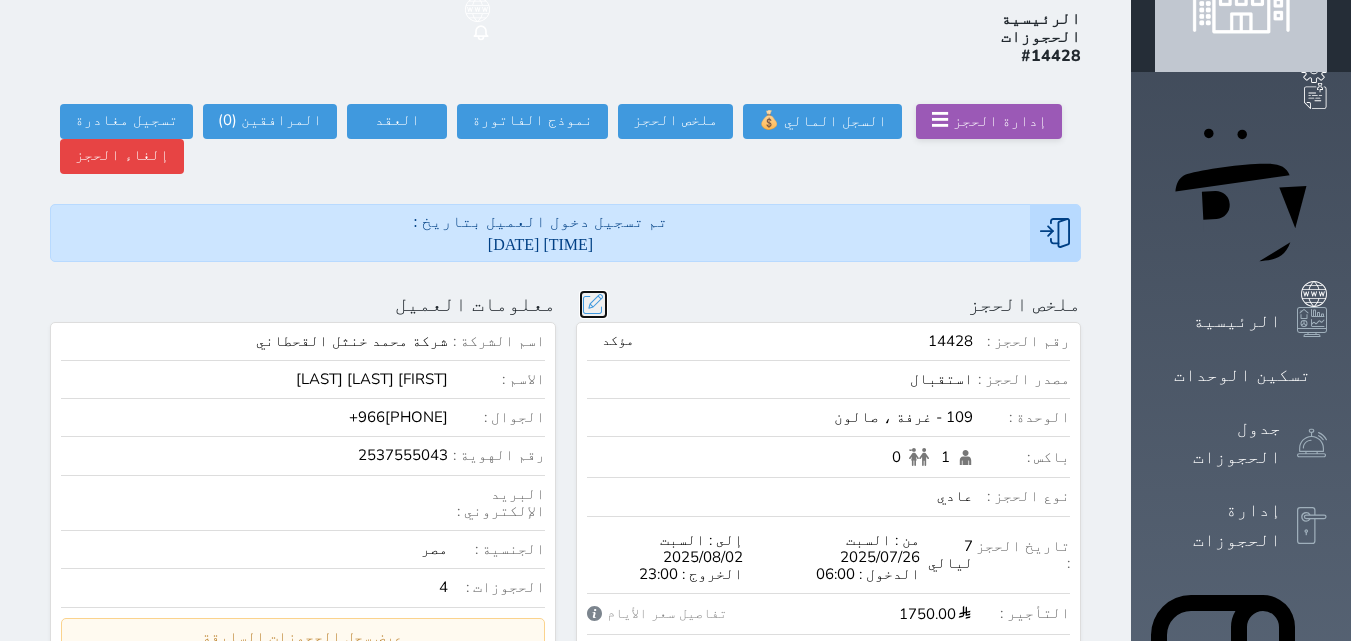 click at bounding box center (593, 304) 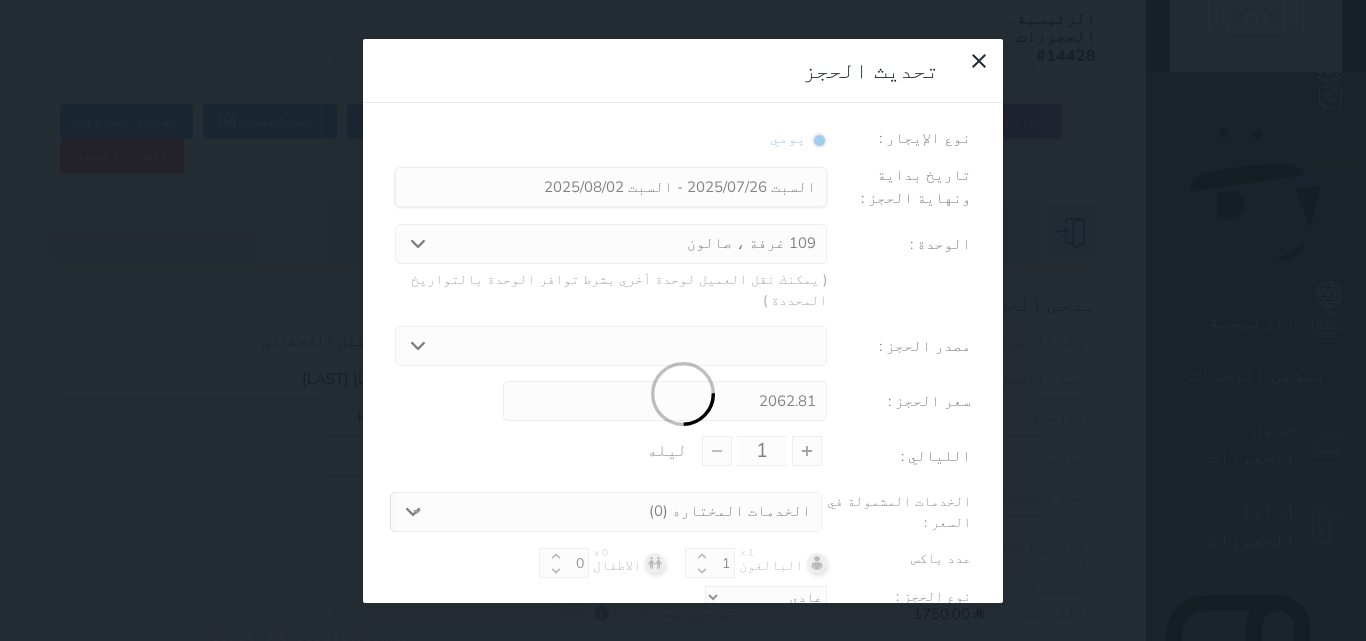 type on "7" 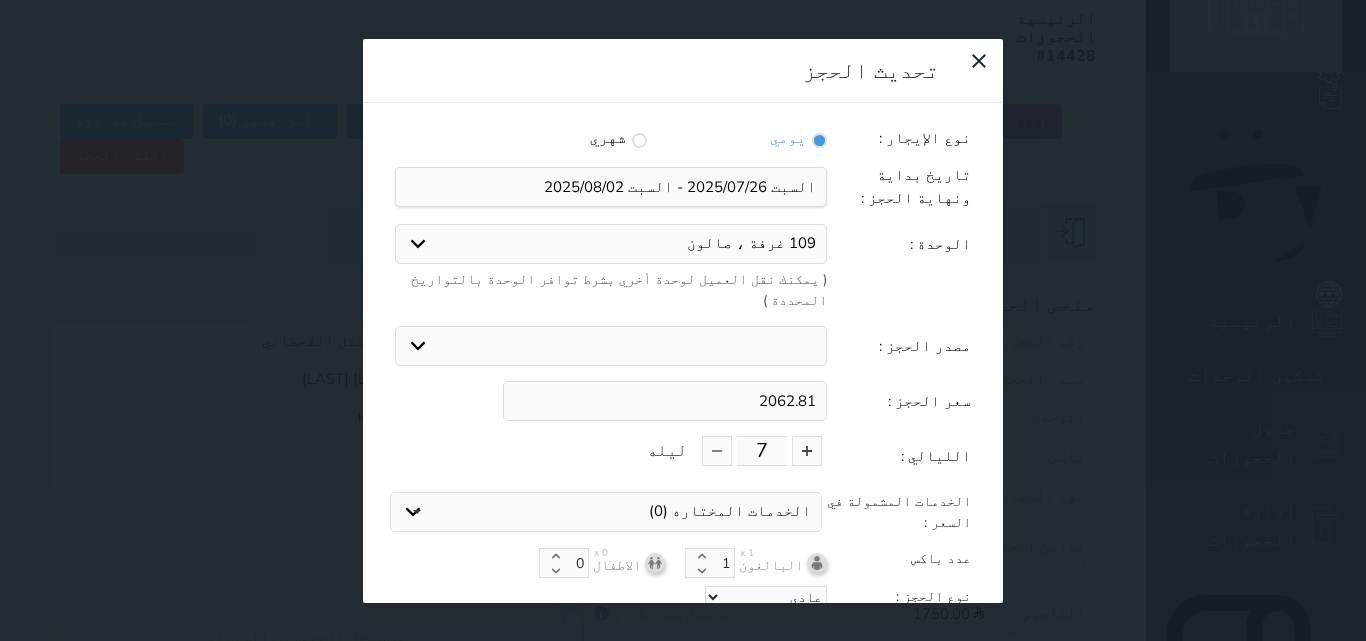 click on "2062.81" at bounding box center (665, 401) 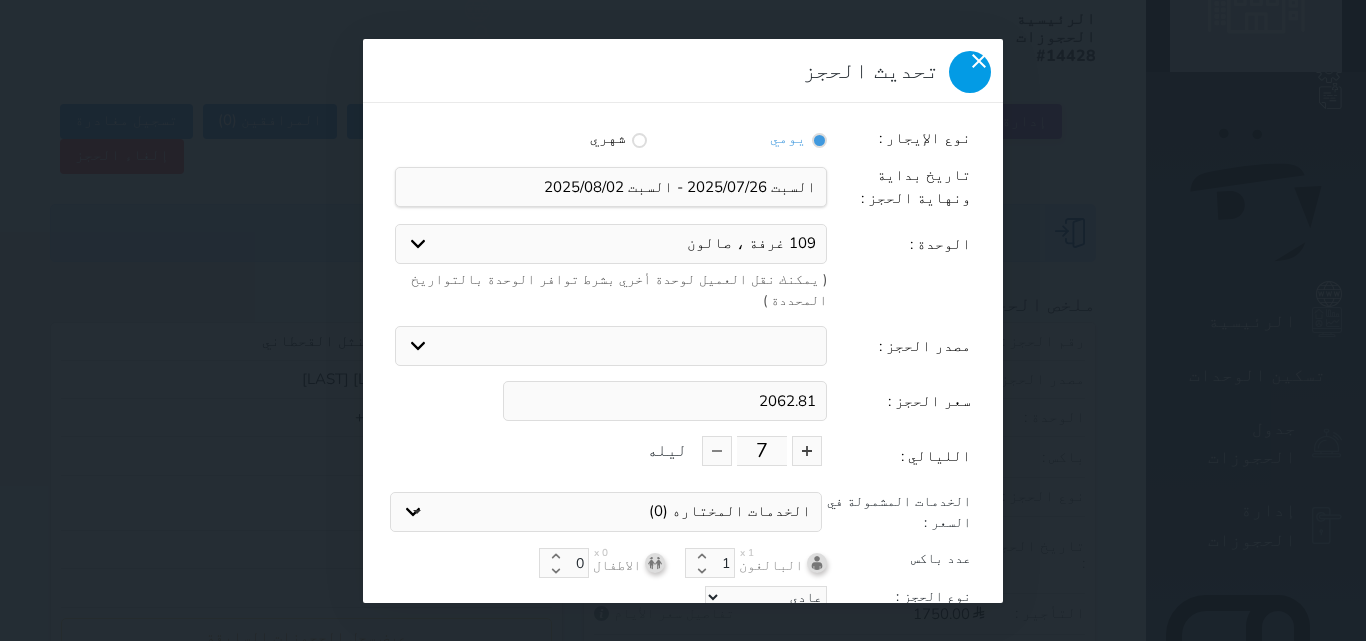 click 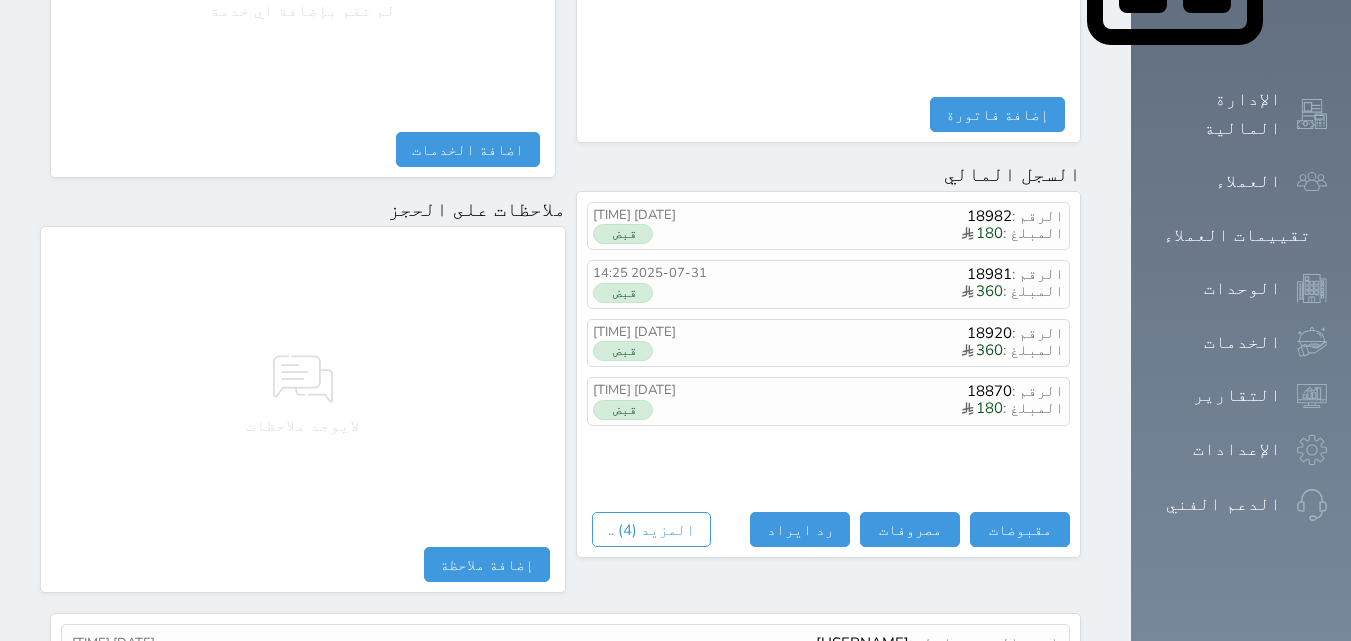 scroll, scrollTop: 1139, scrollLeft: 0, axis: vertical 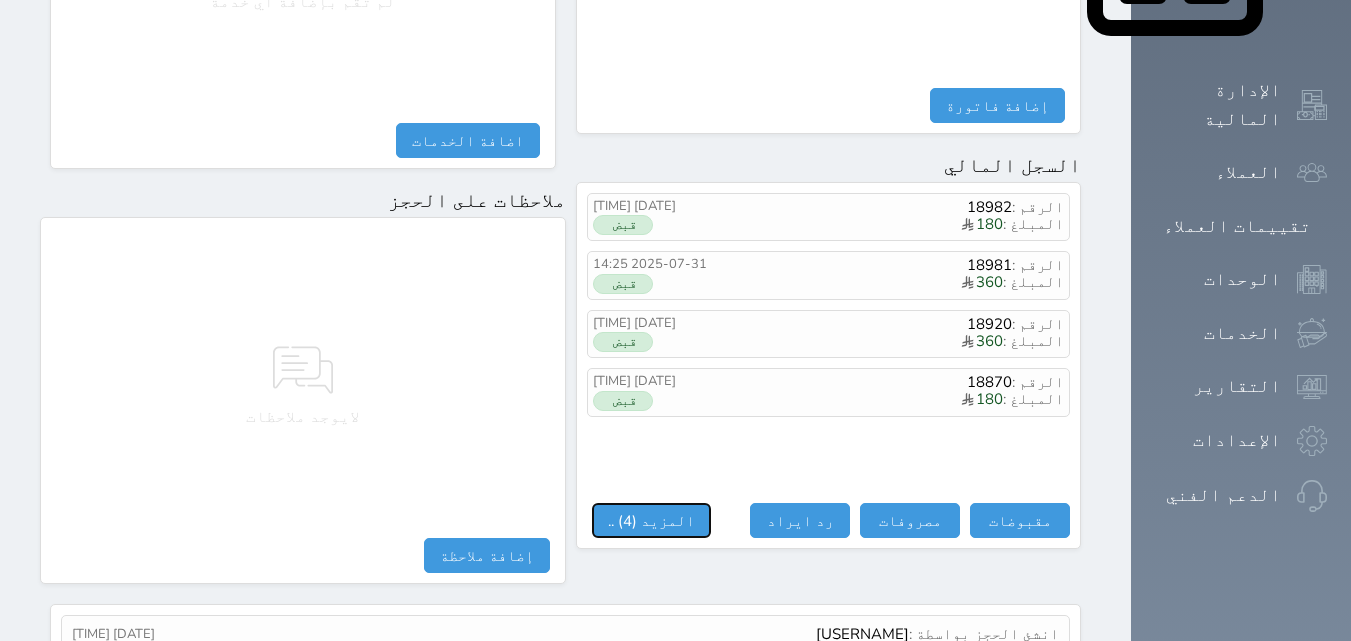 click on "المزيد (4) .." at bounding box center (651, 520) 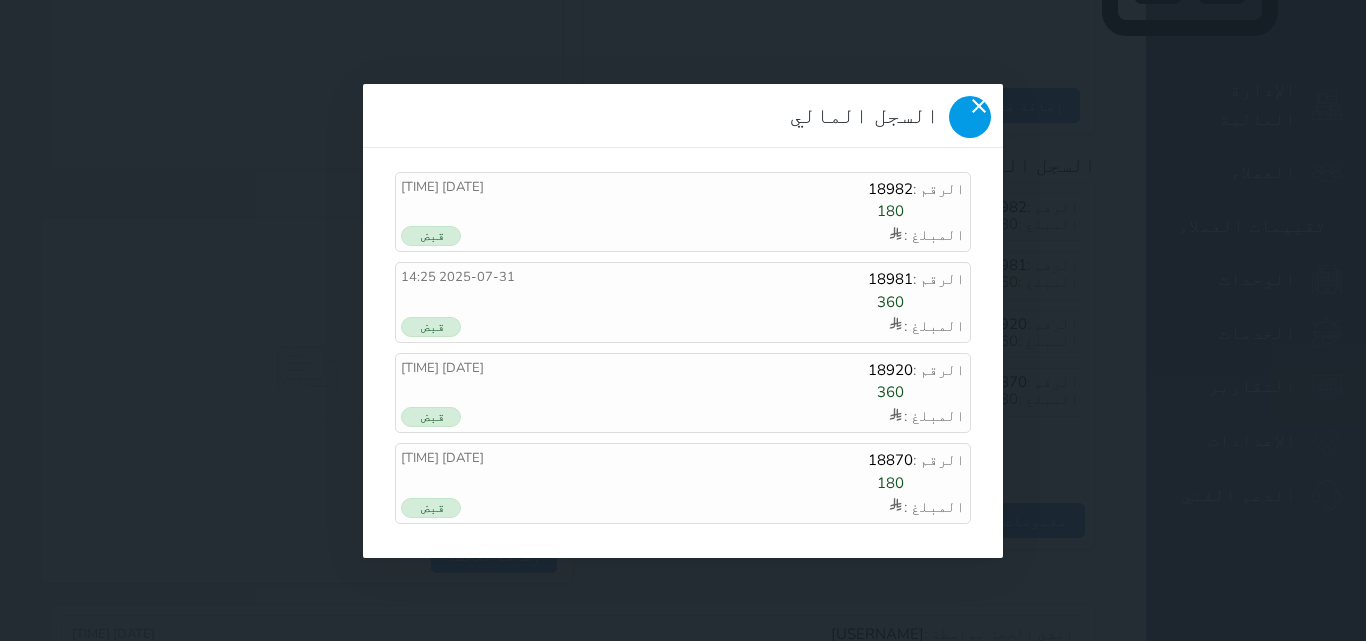 click at bounding box center [970, 117] 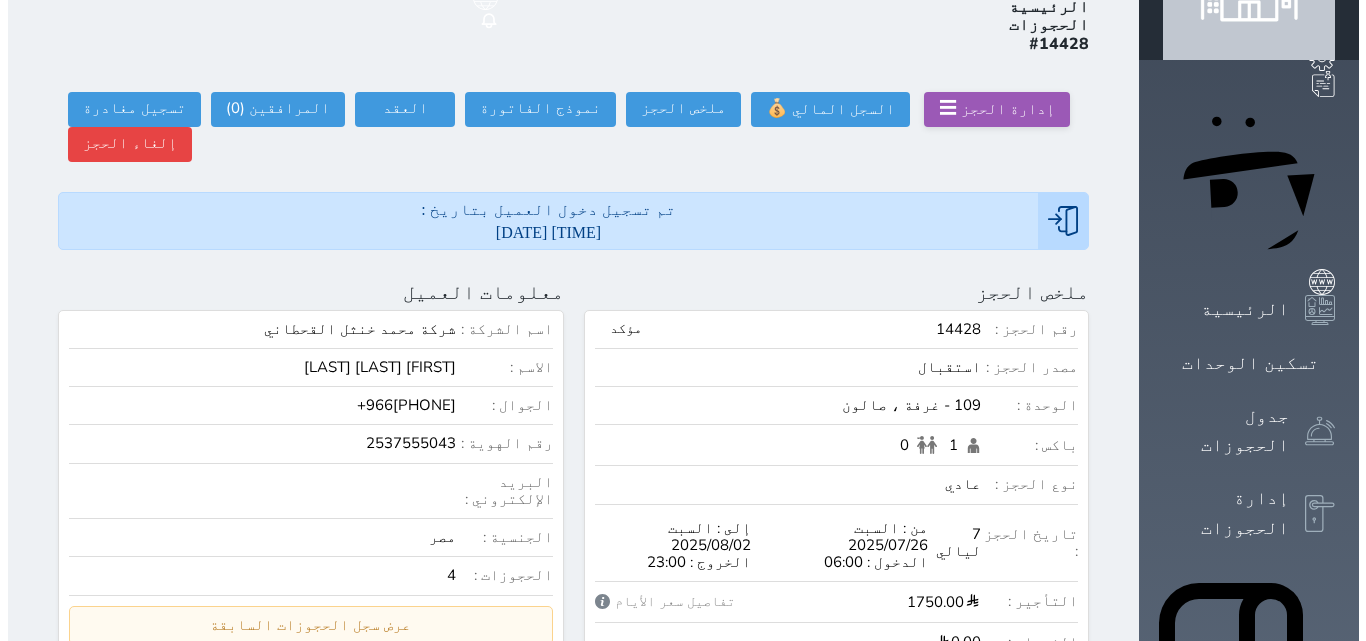 scroll, scrollTop: 106, scrollLeft: 0, axis: vertical 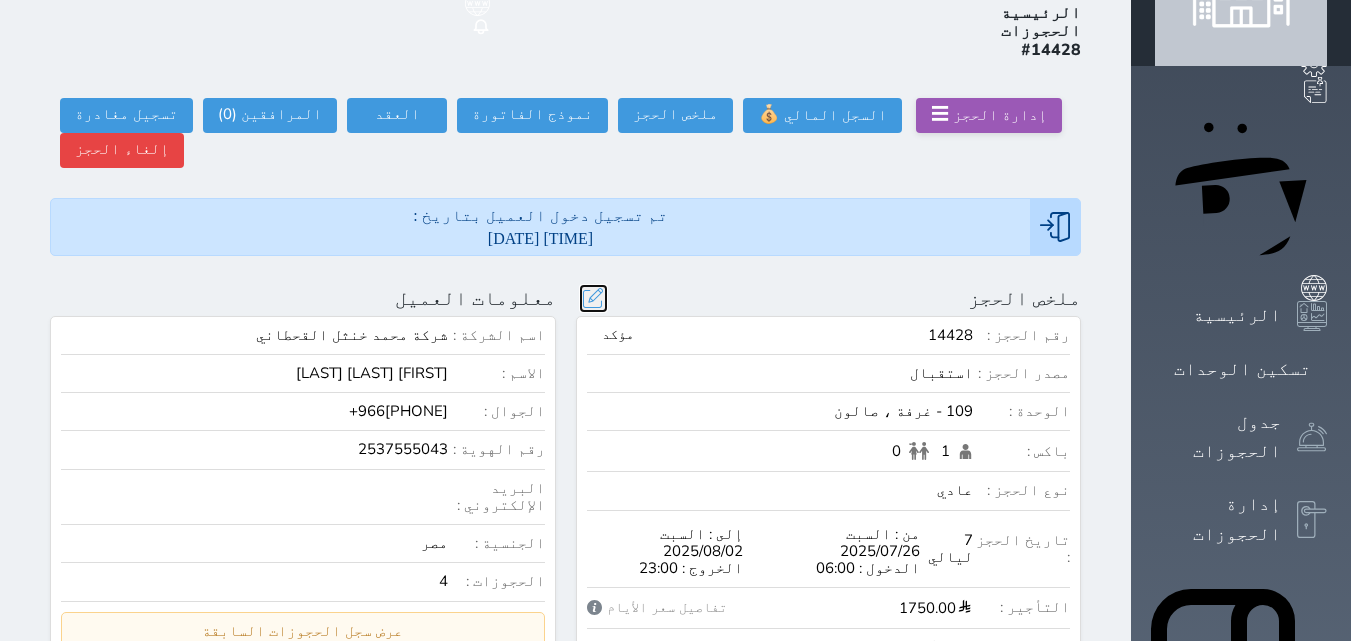 drag, startPoint x: 634, startPoint y: 185, endPoint x: 710, endPoint y: 203, distance: 78.10249 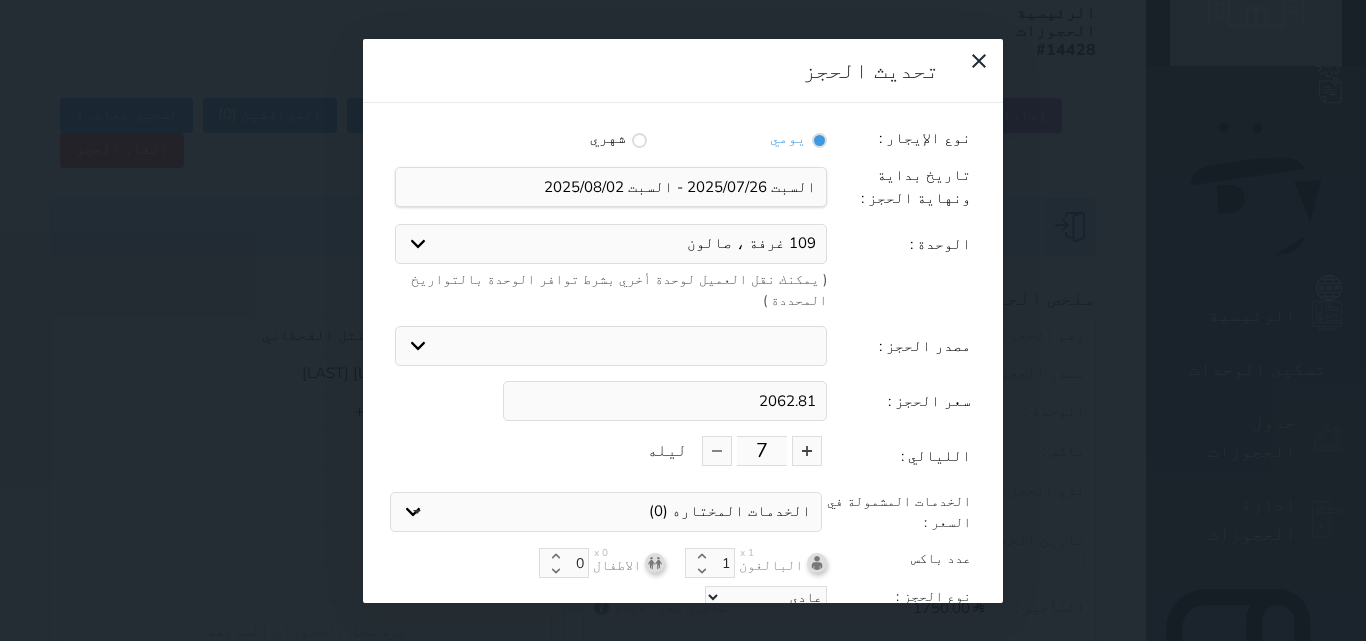 click on "2062.81" at bounding box center (665, 401) 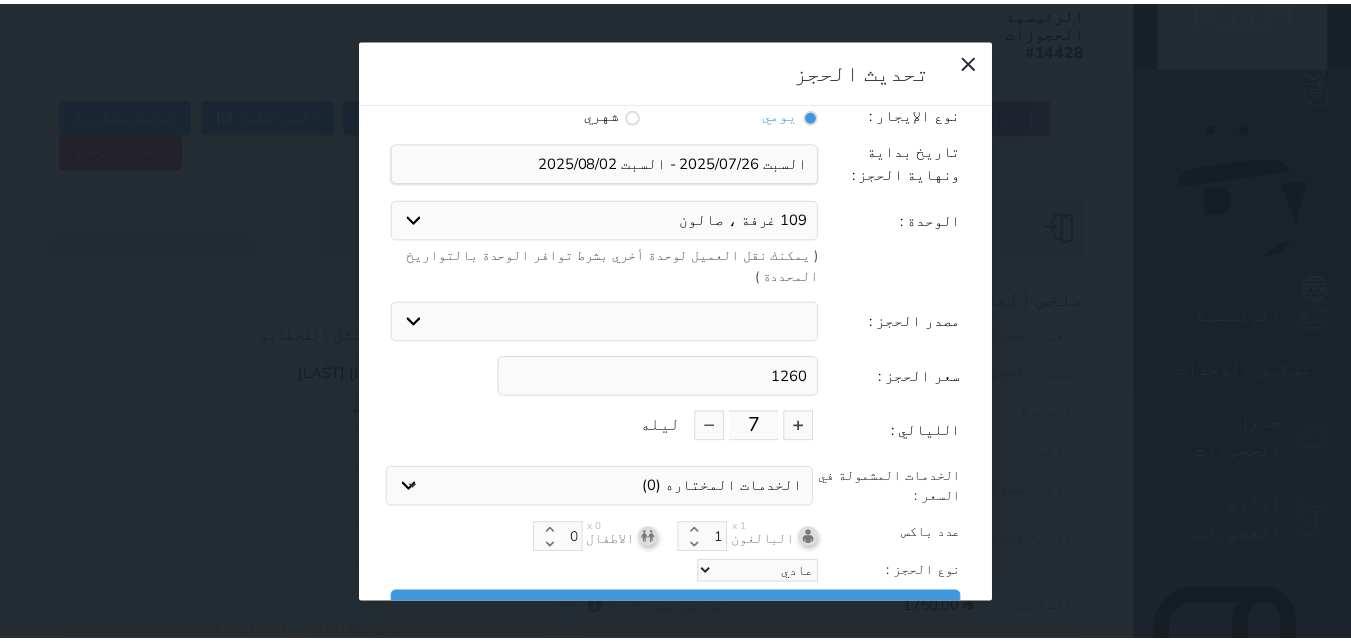 scroll, scrollTop: 45, scrollLeft: 0, axis: vertical 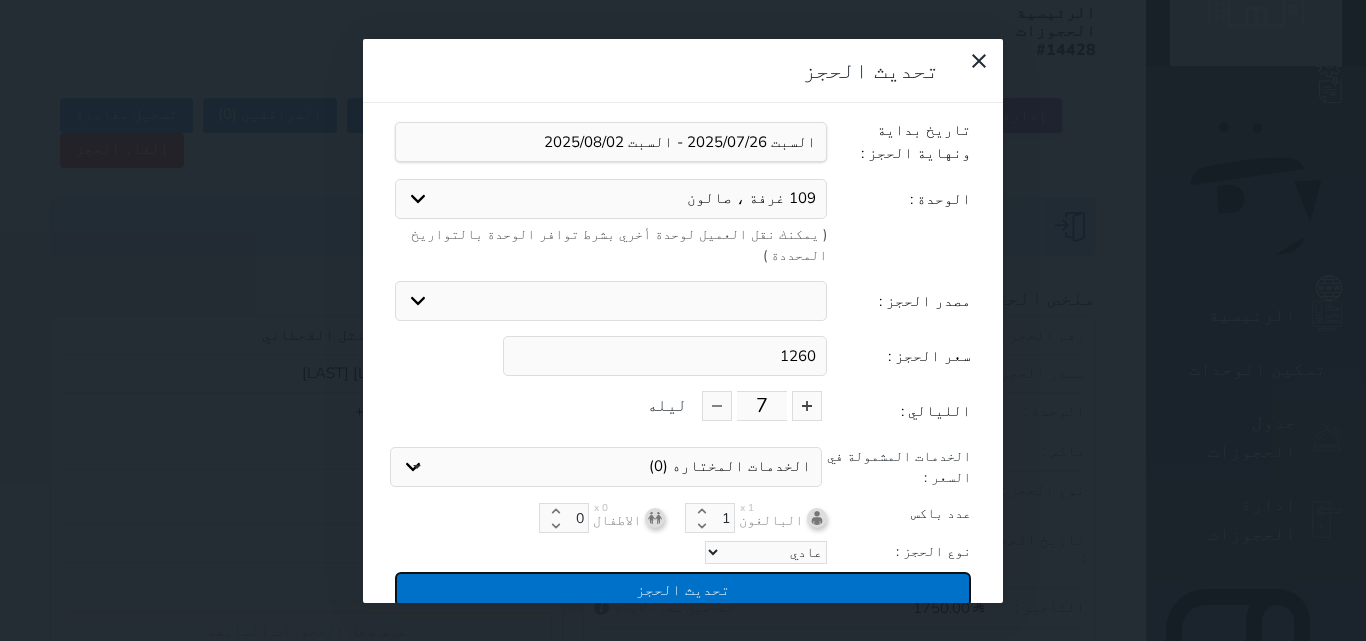 click on "تحديث الحجز" at bounding box center (683, 589) 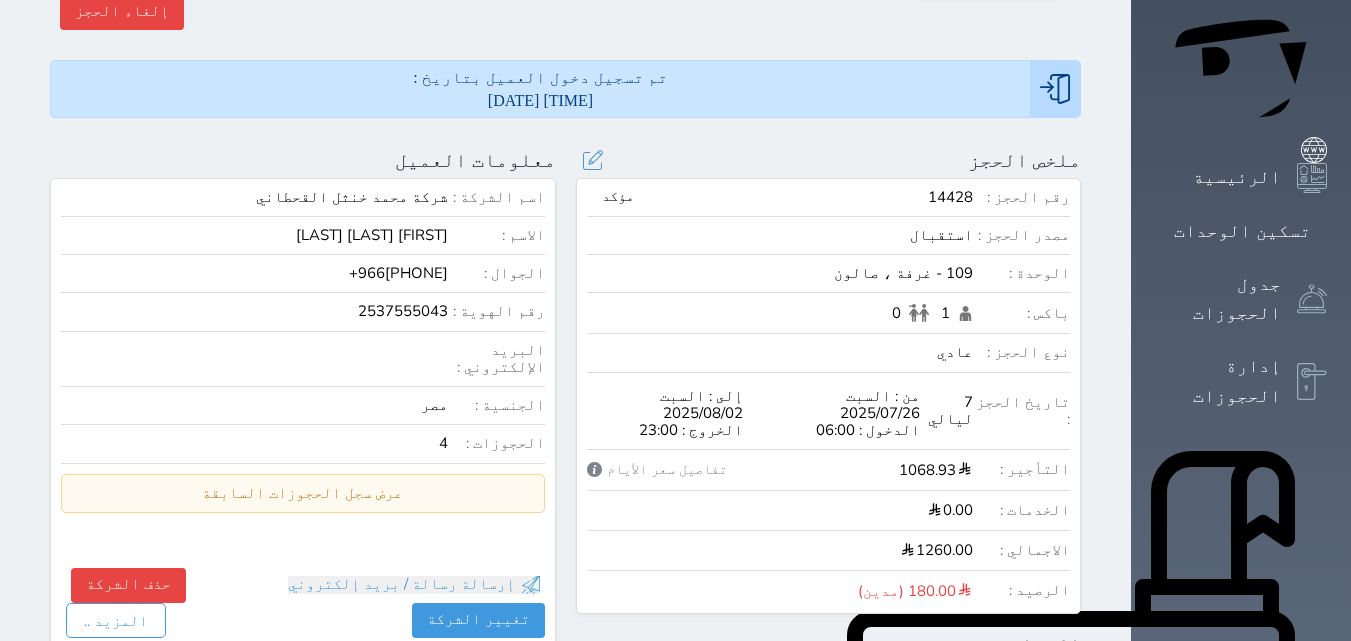 scroll, scrollTop: 239, scrollLeft: 0, axis: vertical 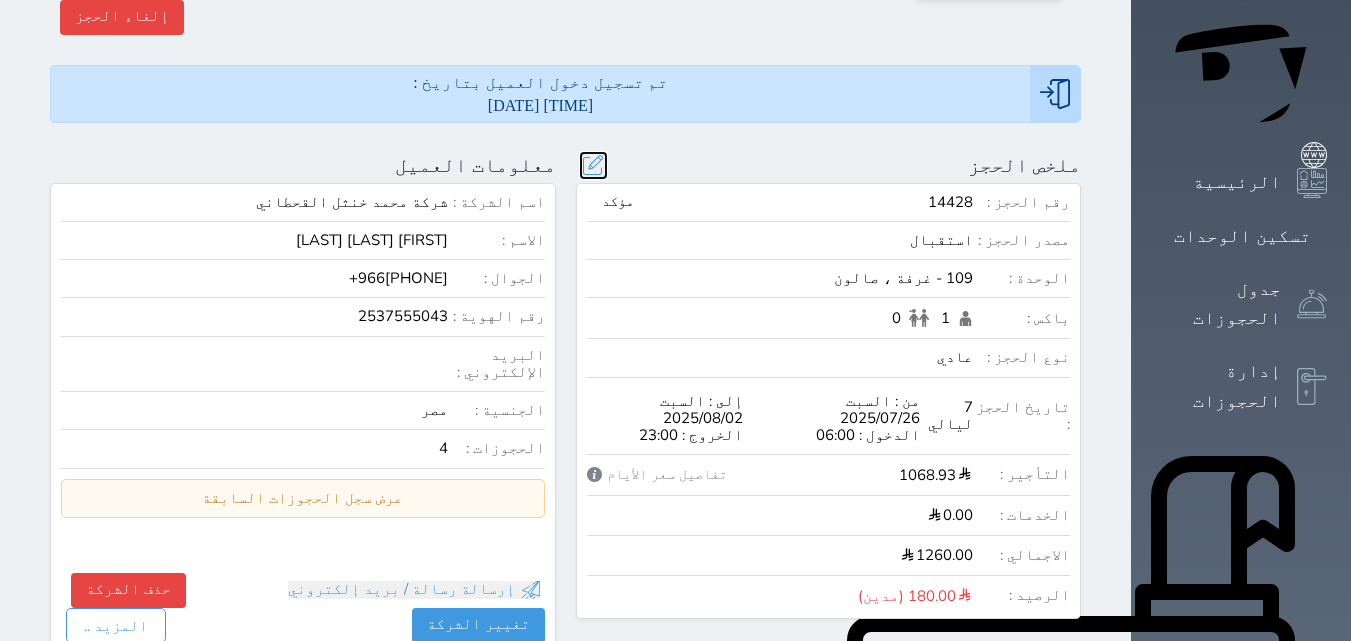click at bounding box center (593, 165) 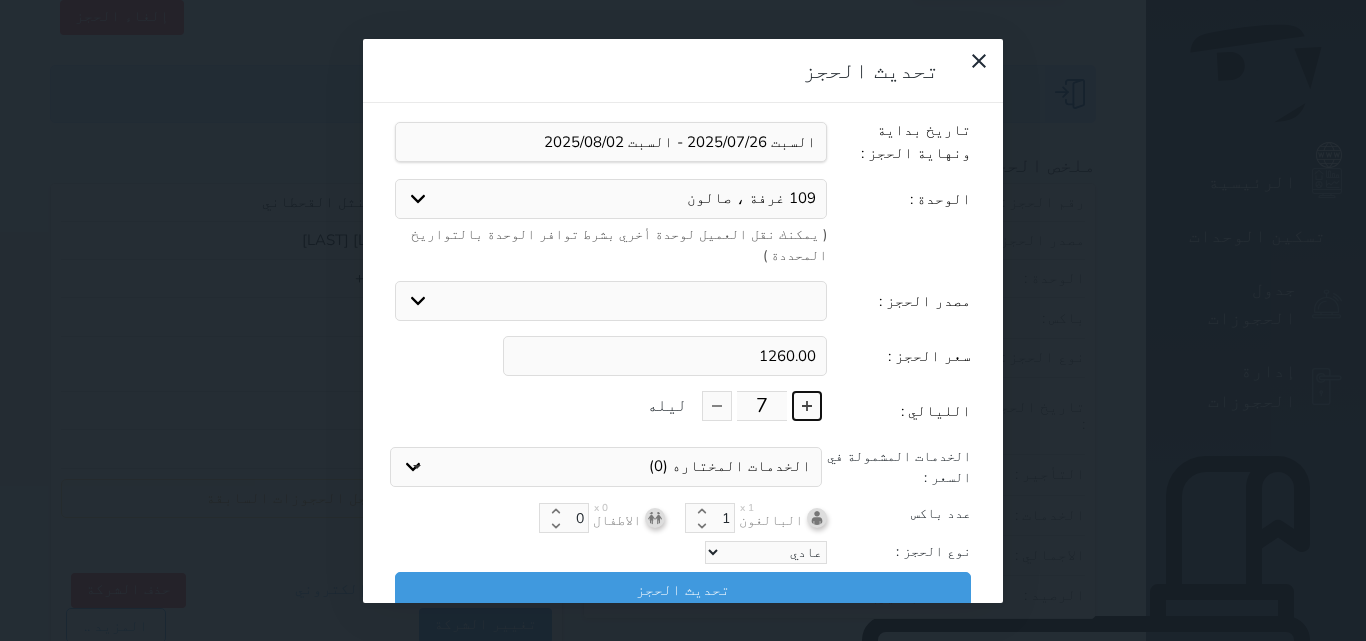 click at bounding box center (807, 406) 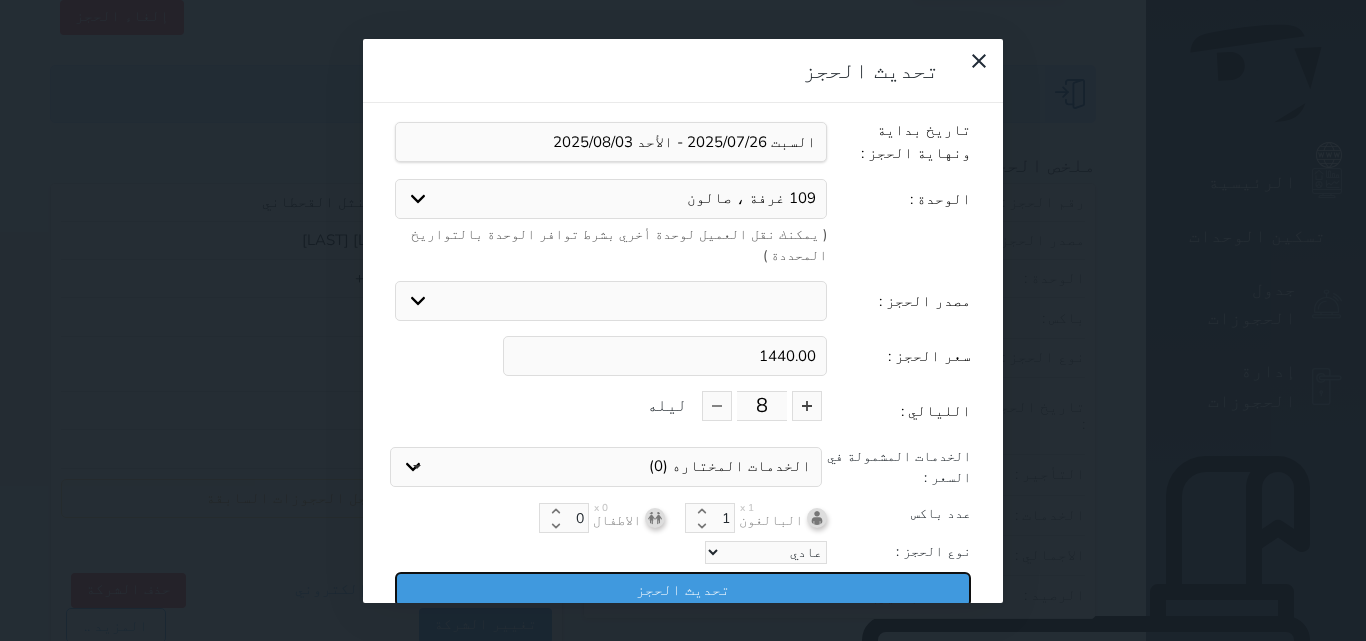click on "تحديث الحجز" at bounding box center [683, 589] 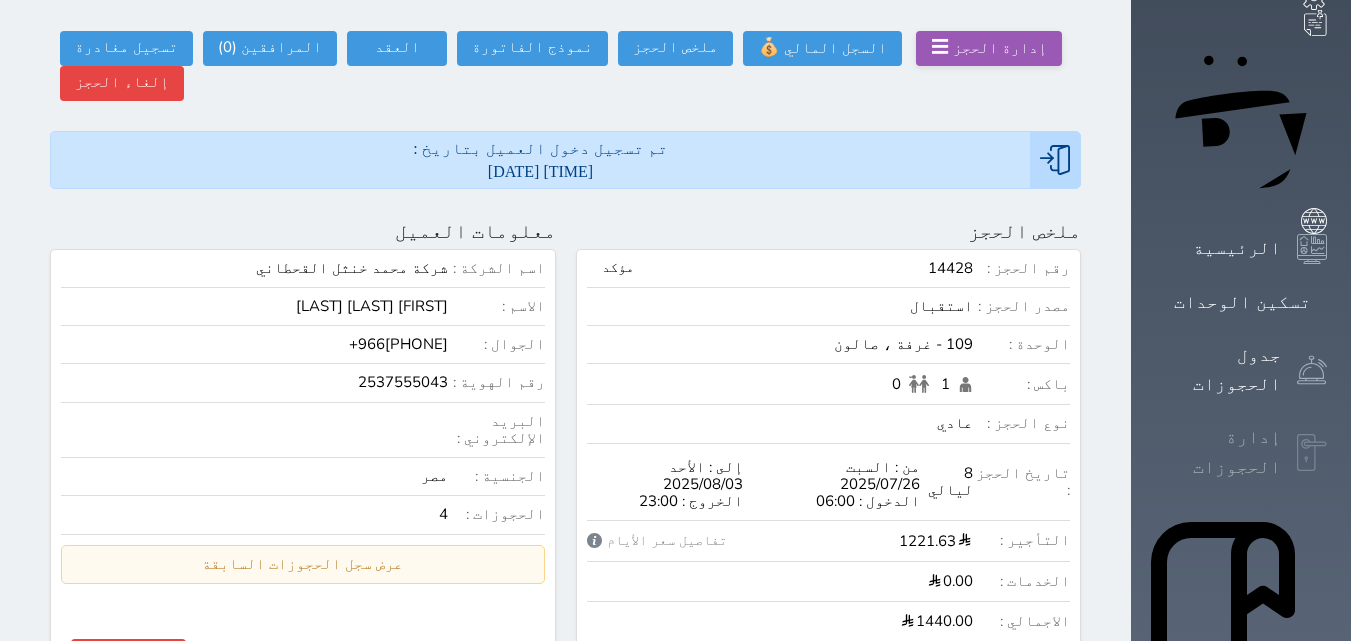 scroll, scrollTop: 172, scrollLeft: 0, axis: vertical 